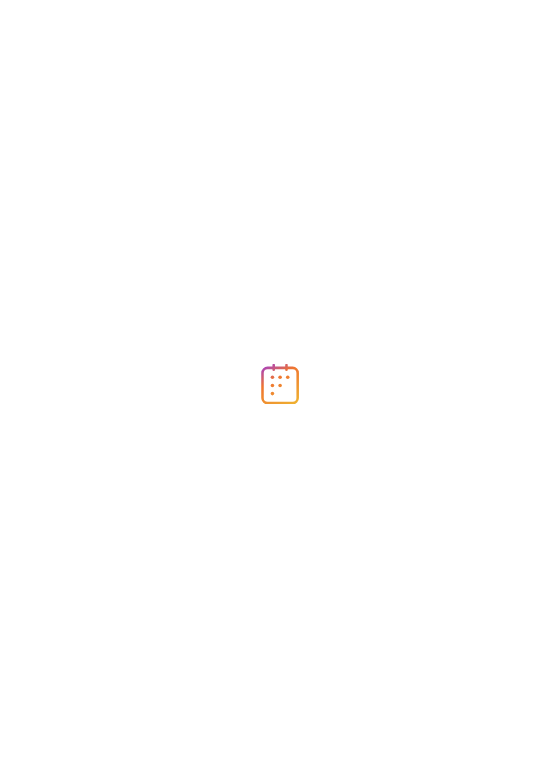 scroll, scrollTop: 0, scrollLeft: 0, axis: both 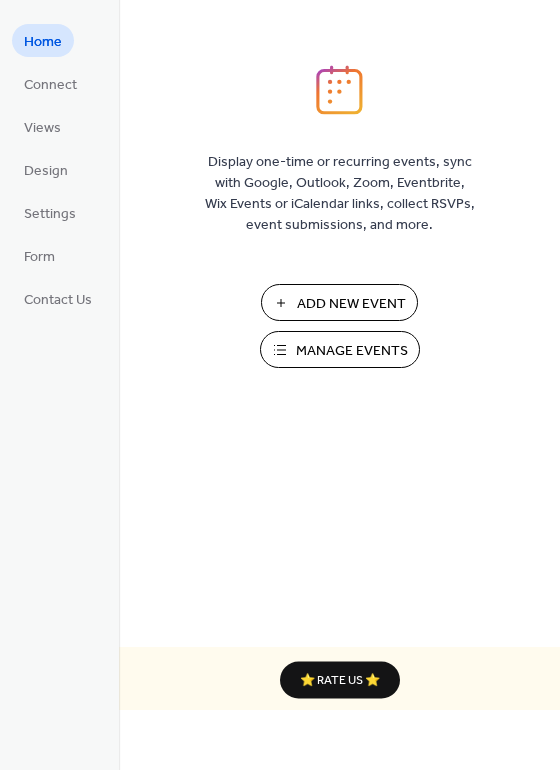 click on "Manage Events" at bounding box center [352, 351] 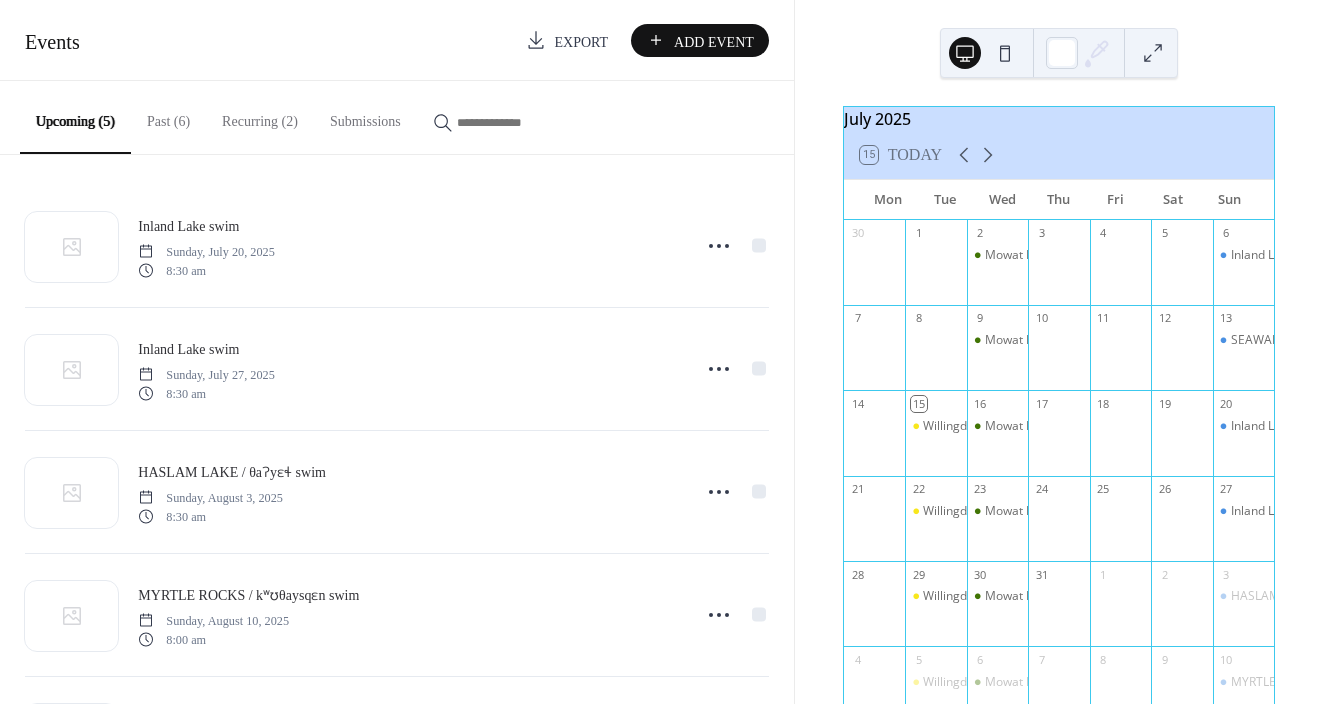 scroll, scrollTop: 0, scrollLeft: 0, axis: both 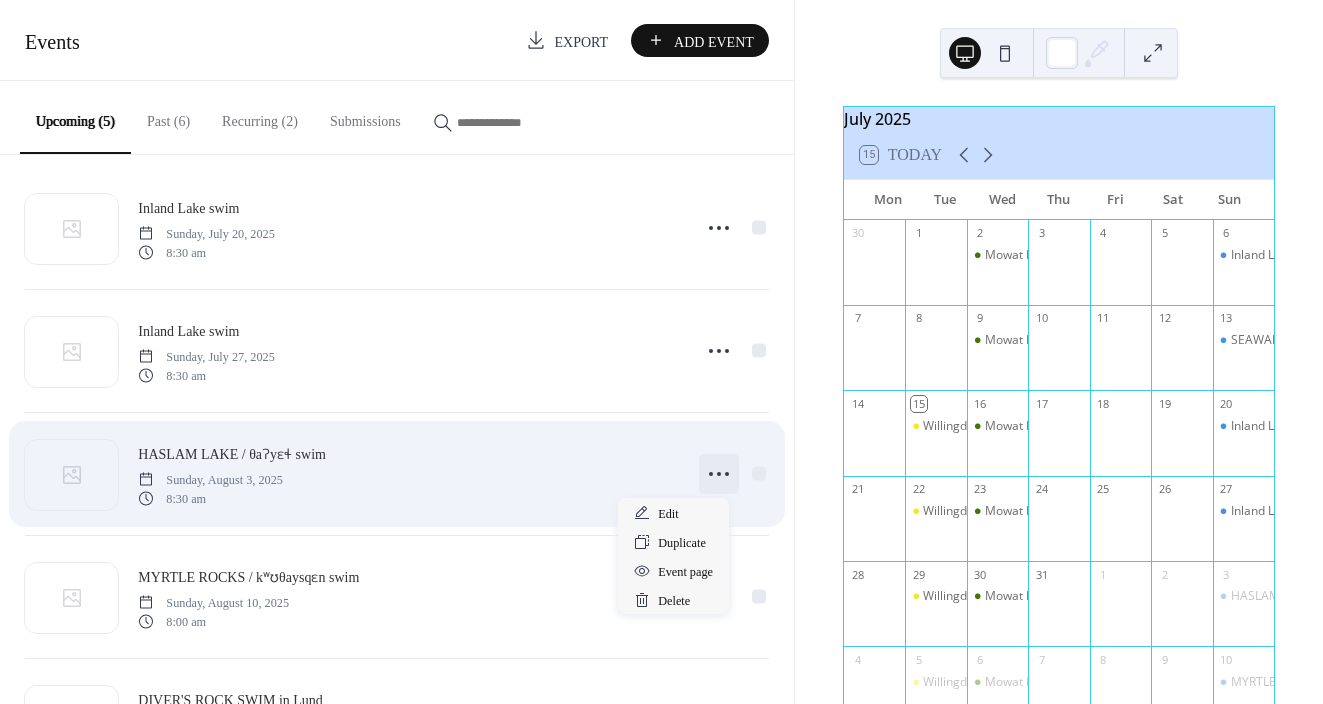 click 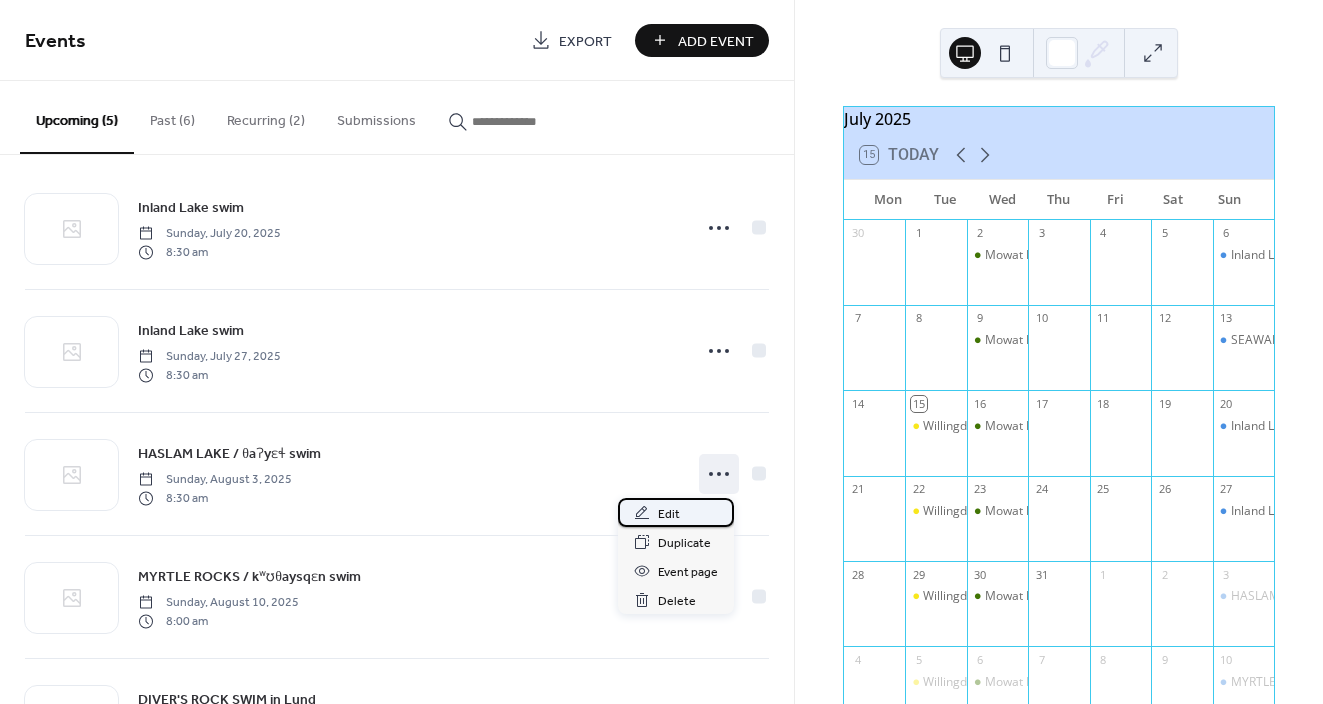 click on "Edit" at bounding box center [676, 512] 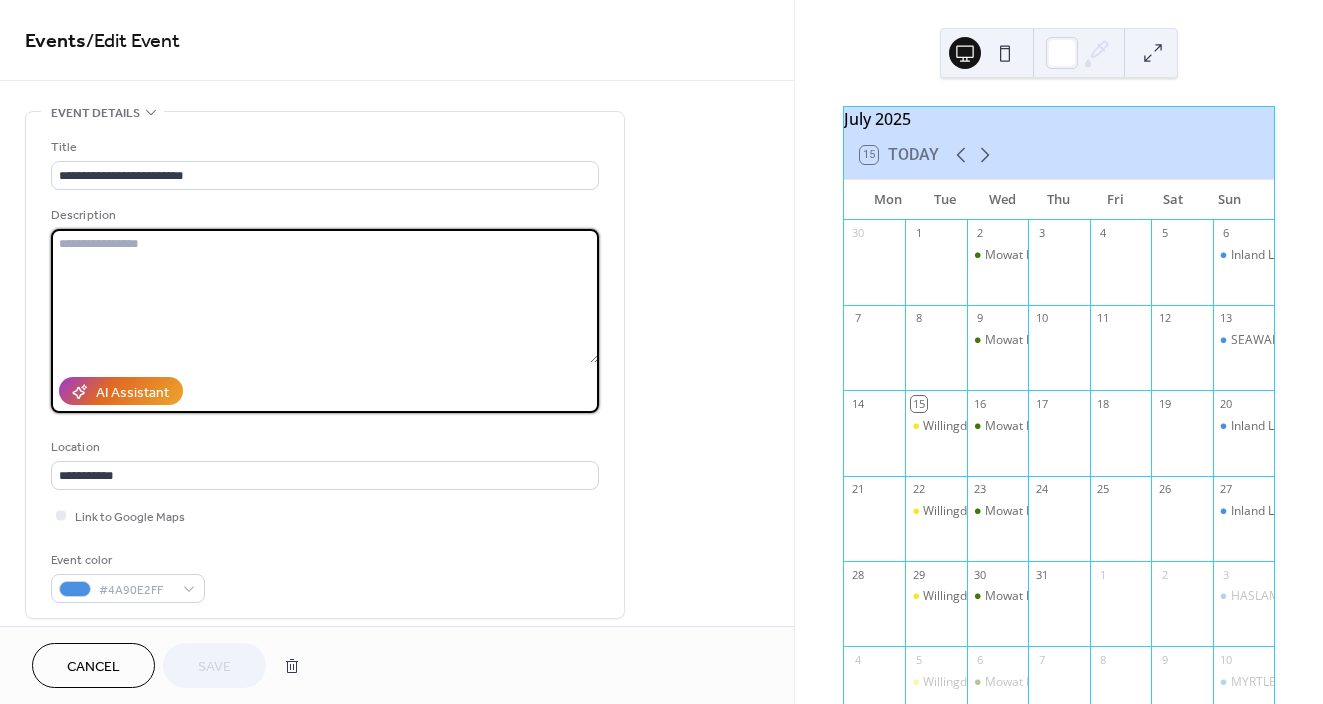 click at bounding box center [325, 296] 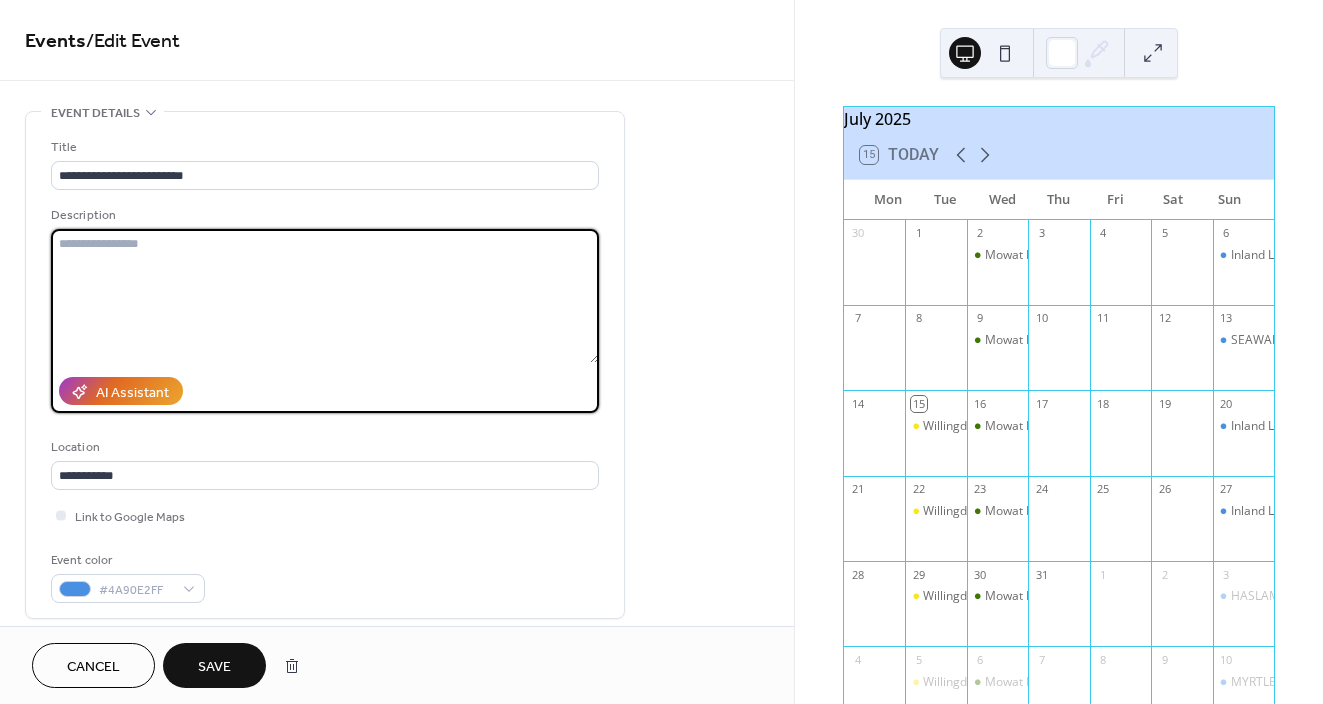 paste on "**********" 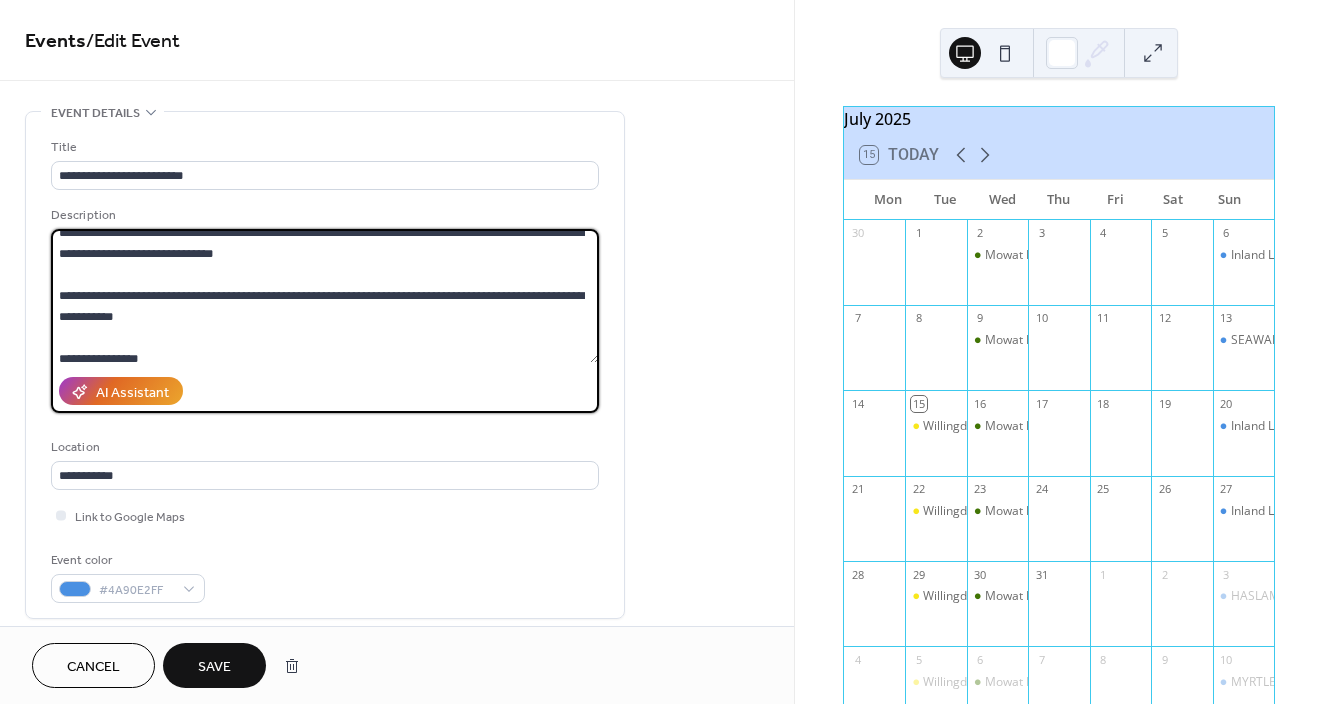 scroll, scrollTop: 0, scrollLeft: 0, axis: both 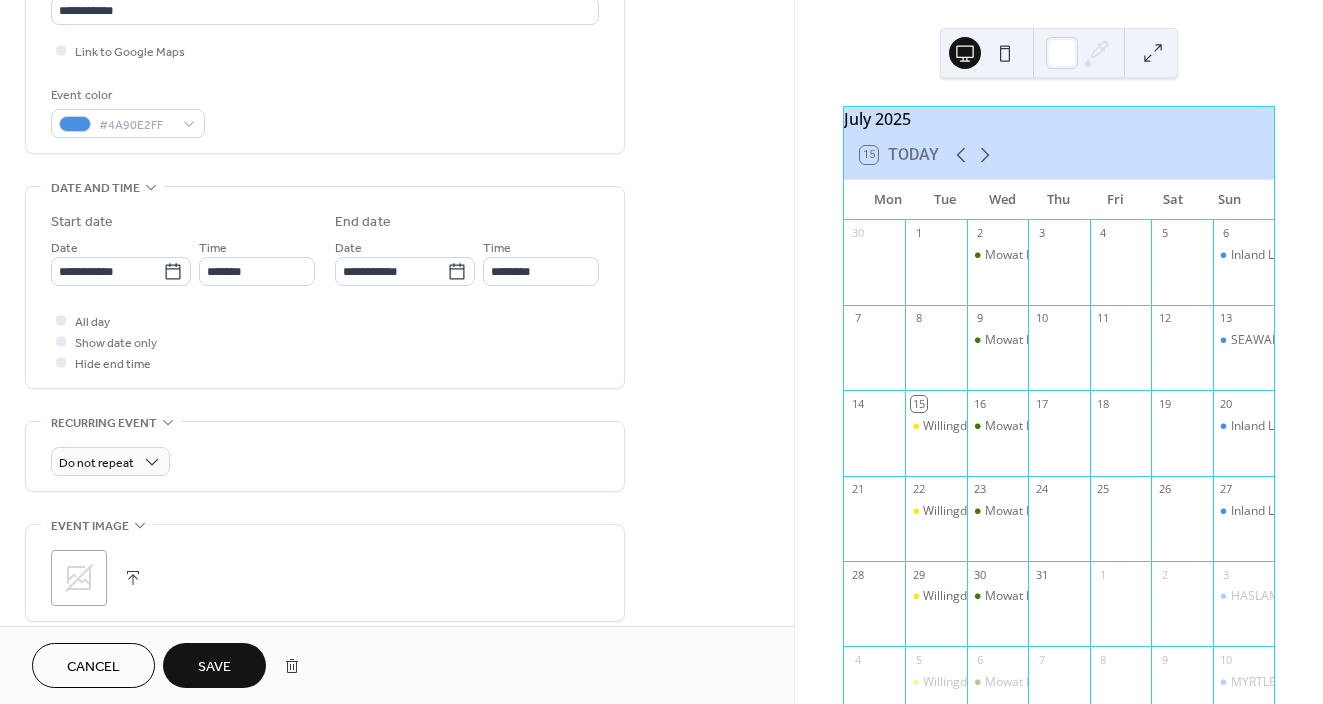 type on "**********" 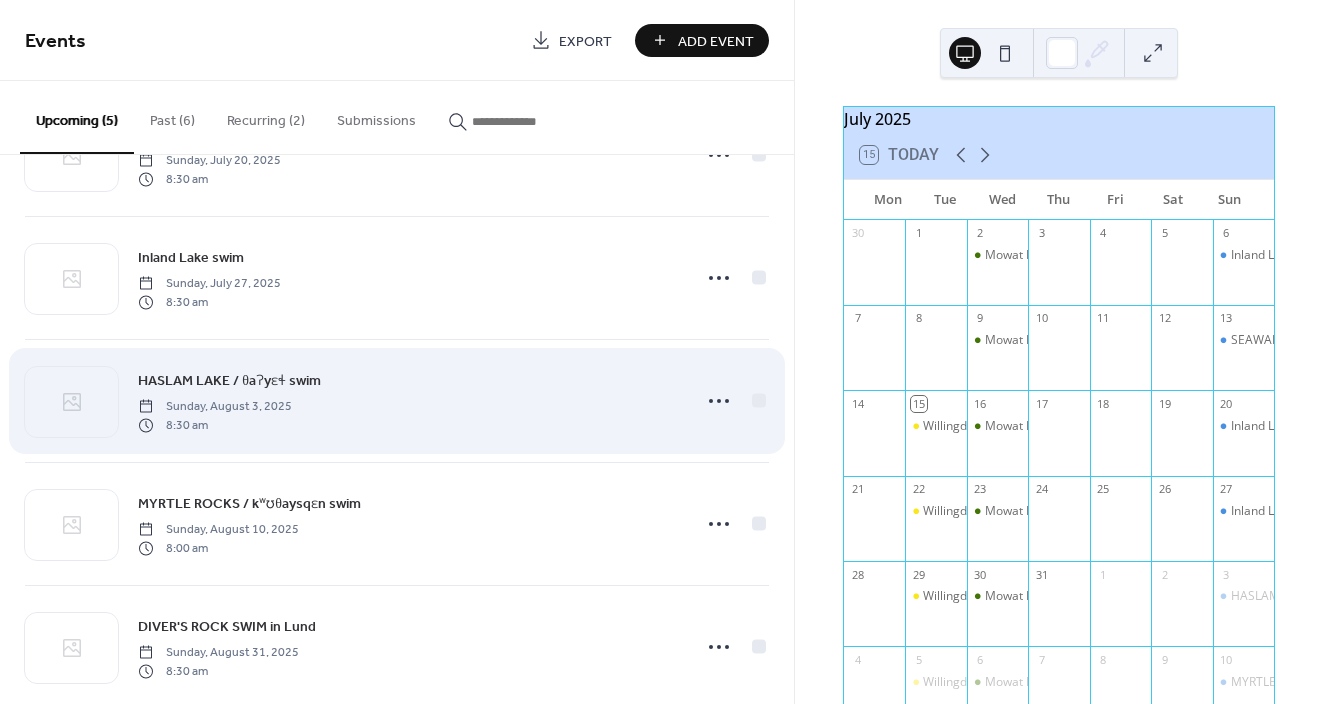 scroll, scrollTop: 125, scrollLeft: 0, axis: vertical 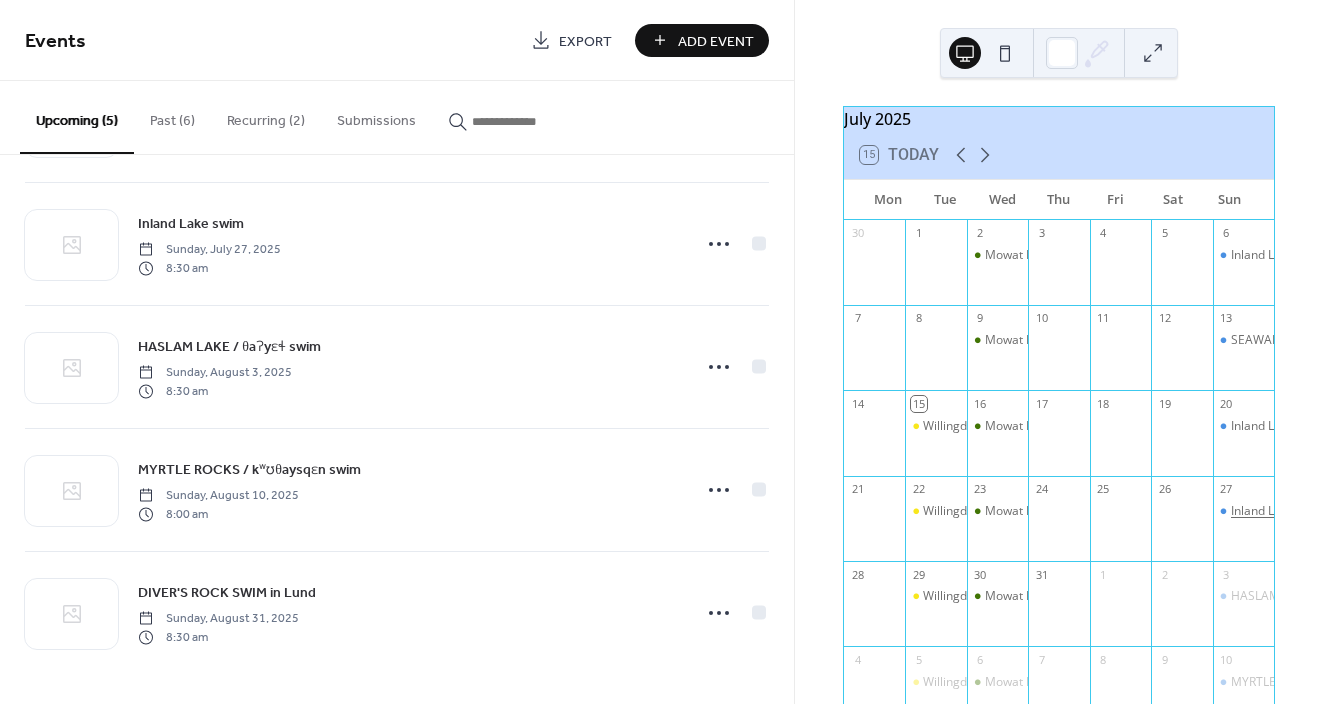click on "Inland Lake swim" at bounding box center [1278, 511] 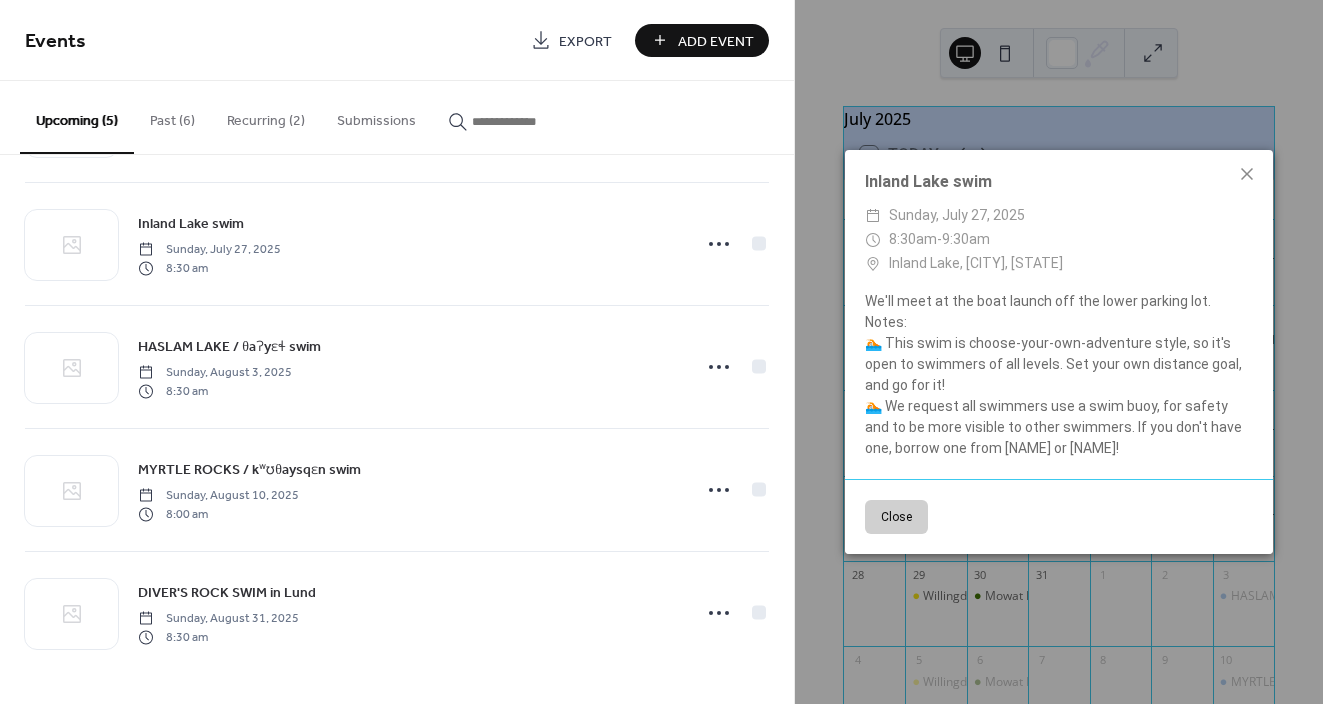 click on "Close" at bounding box center (896, 517) 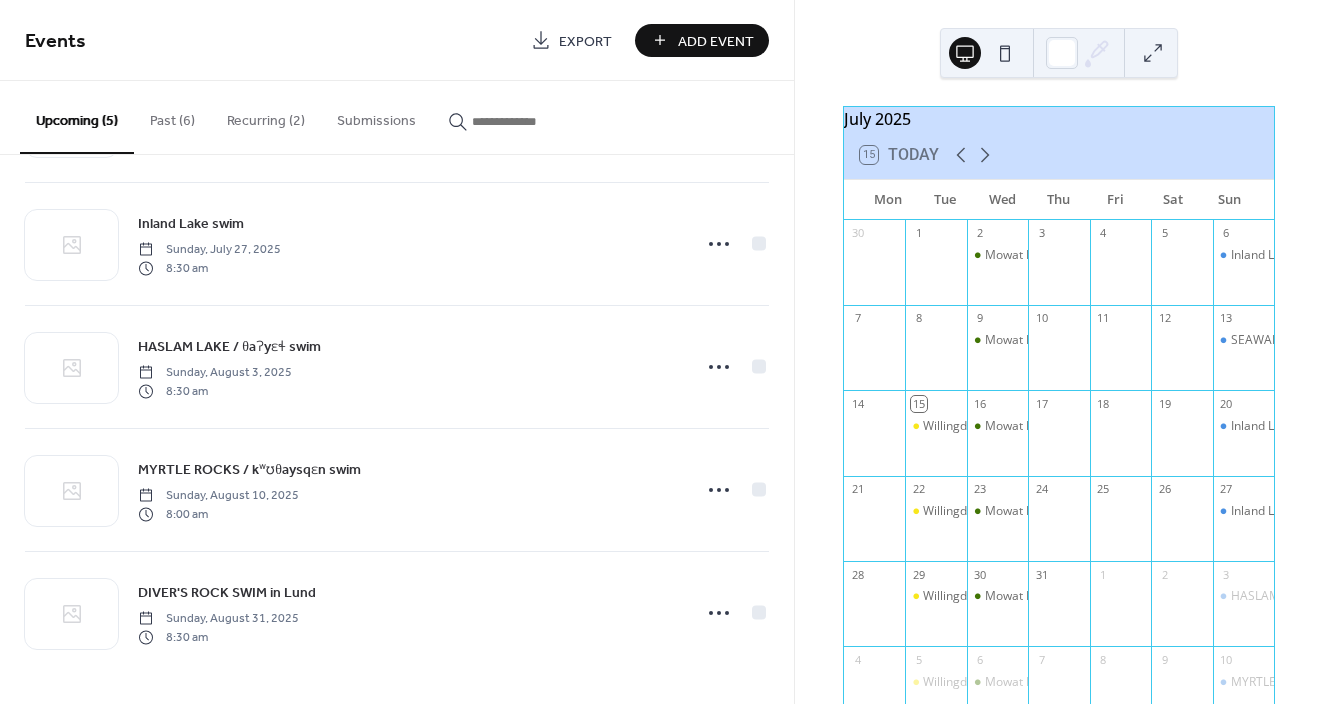 click on "Recurring (2)" at bounding box center (266, 116) 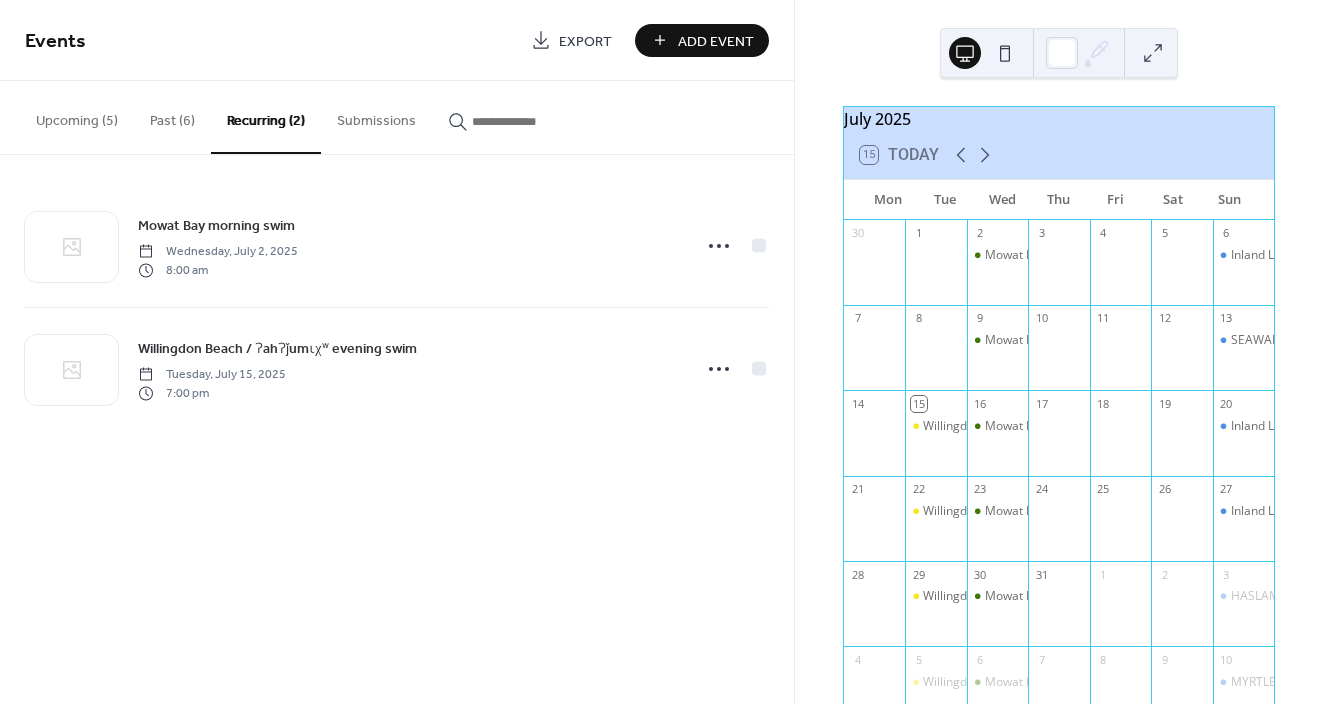 click on "Upcoming (5)" at bounding box center [77, 116] 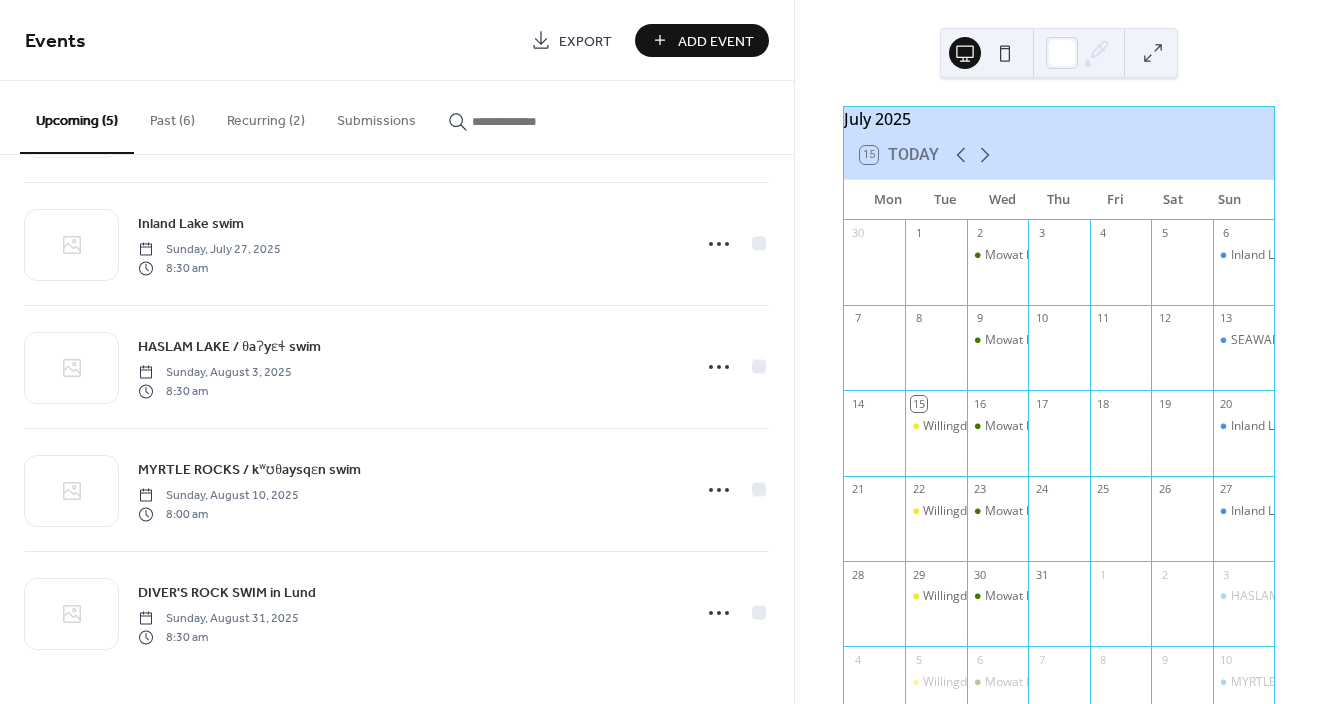 click on "Recurring (2)" at bounding box center [266, 116] 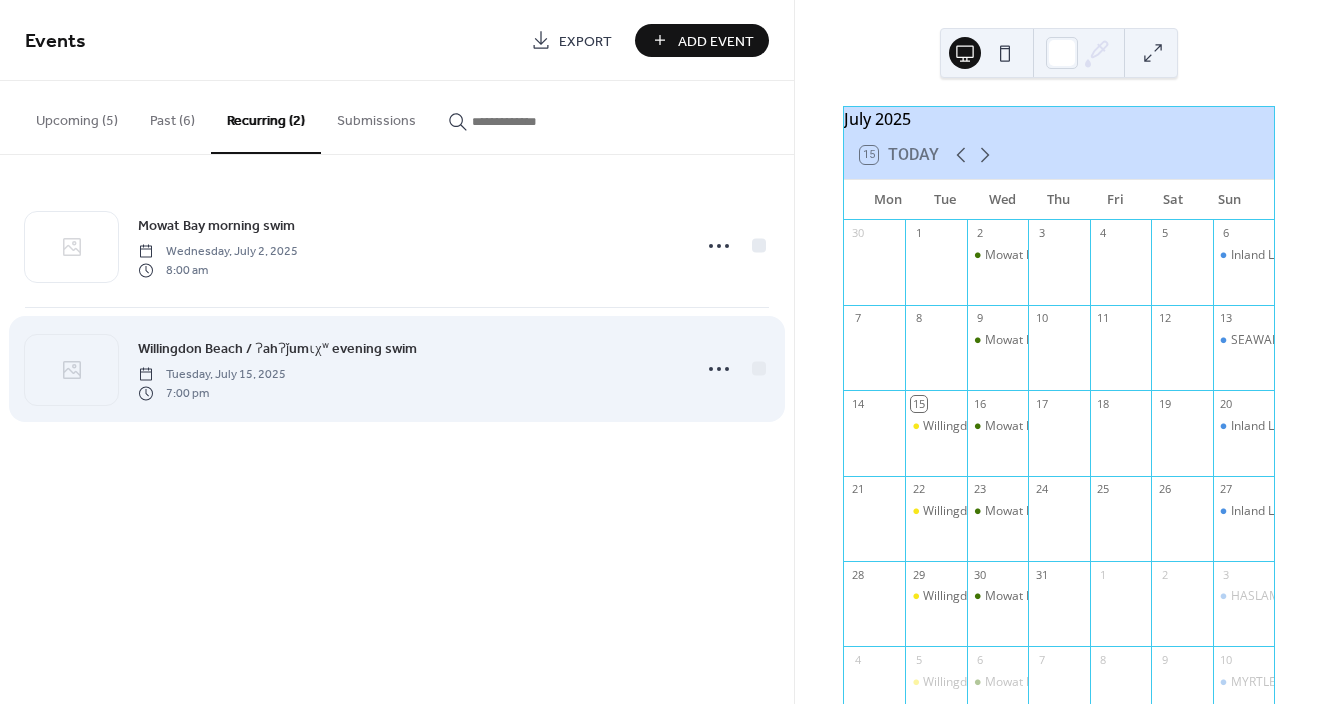 click on "Willingdon Beach / ʔahʔǰumɩχʷ evening swim" at bounding box center [277, 349] 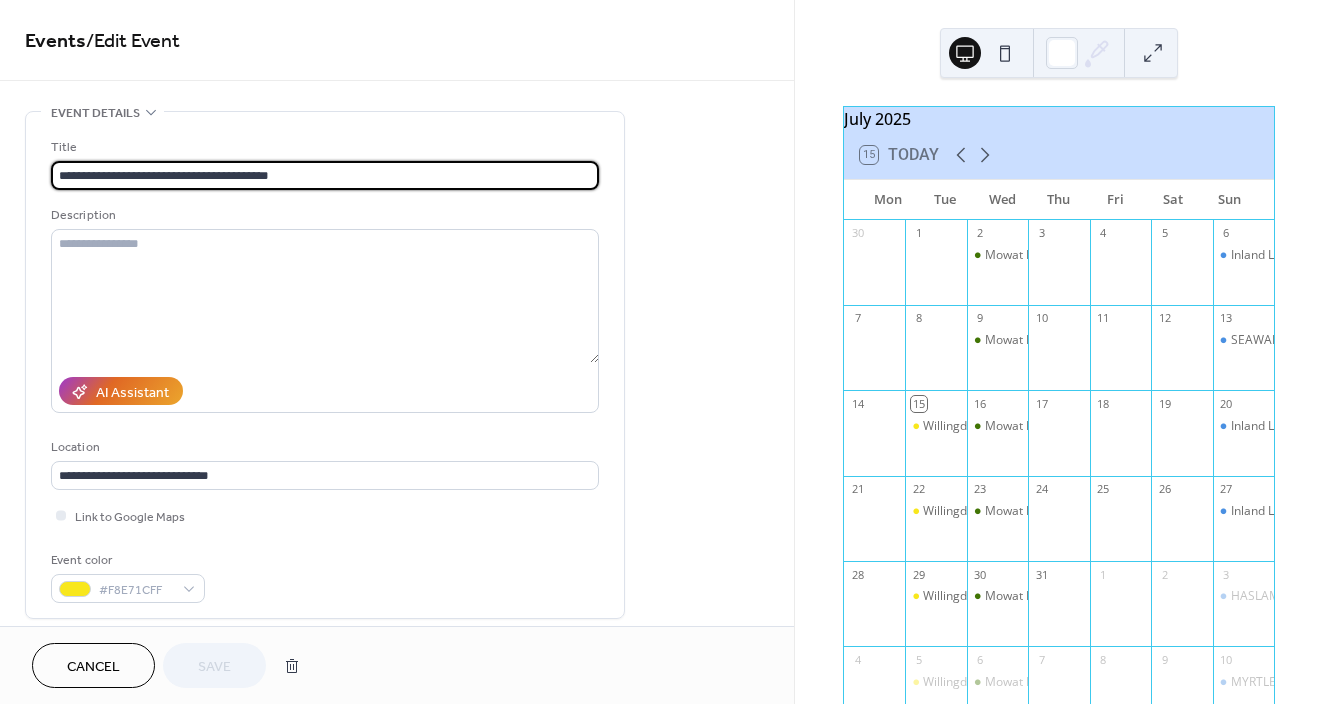 drag, startPoint x: 312, startPoint y: 173, endPoint x: 19, endPoint y: 164, distance: 293.13818 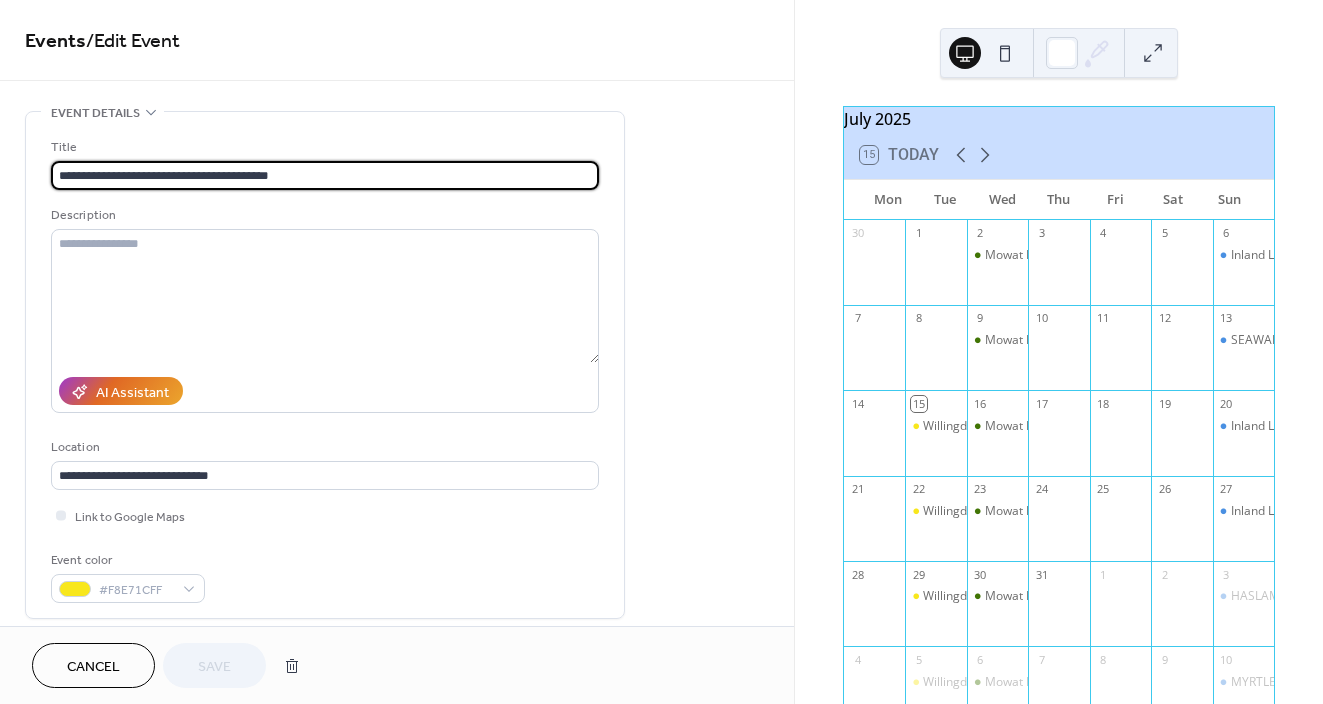 click on "Cancel" at bounding box center (93, 667) 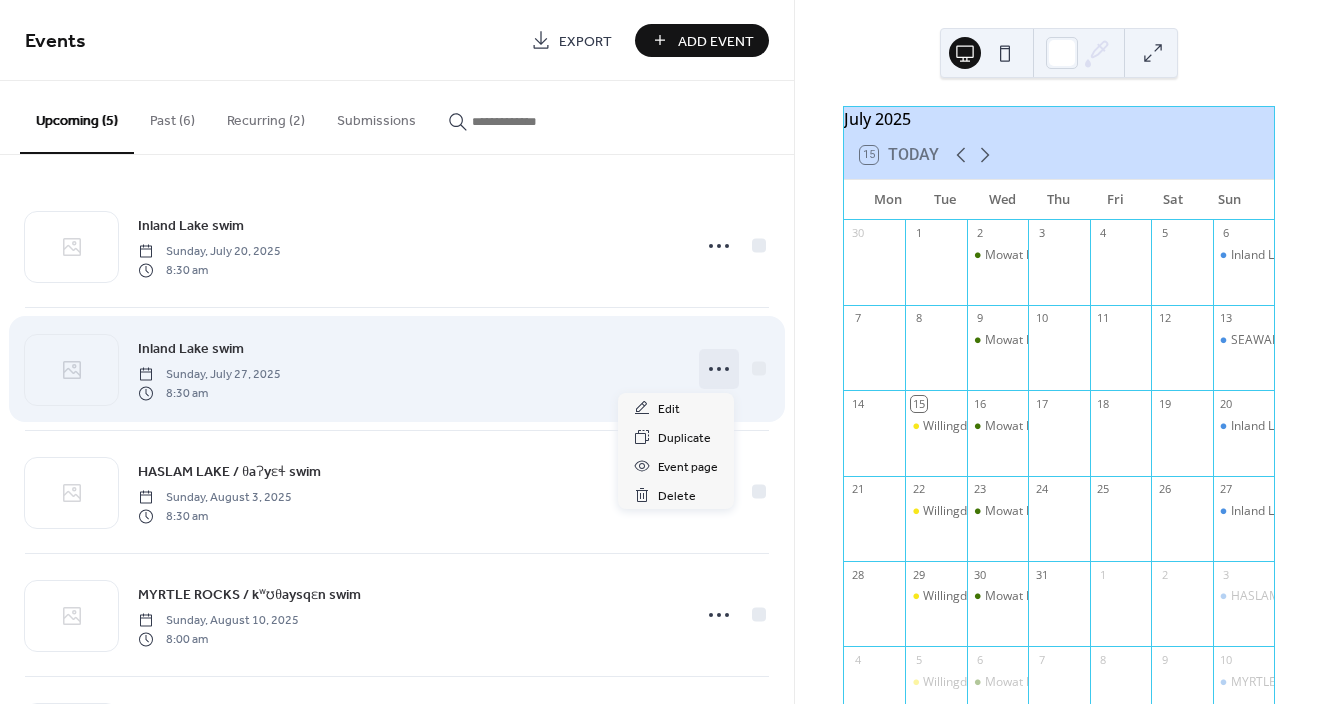 click 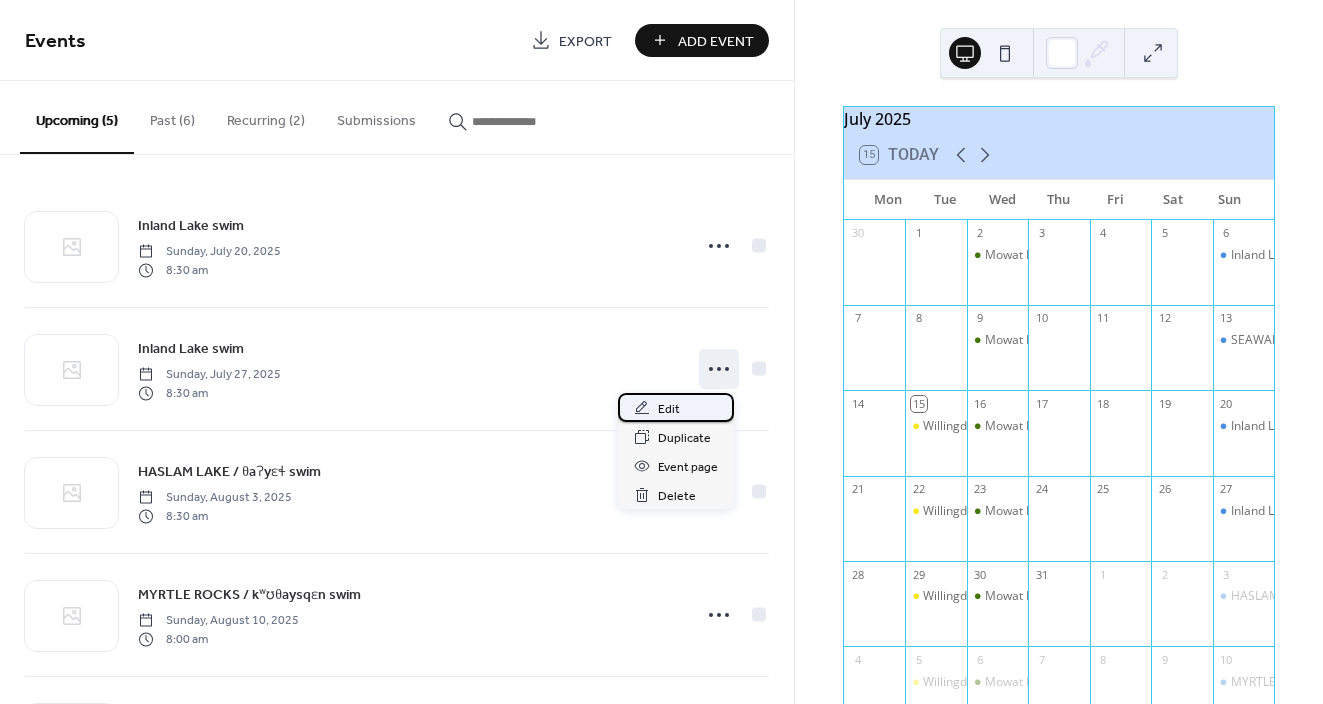 click on "Edit" at bounding box center (676, 407) 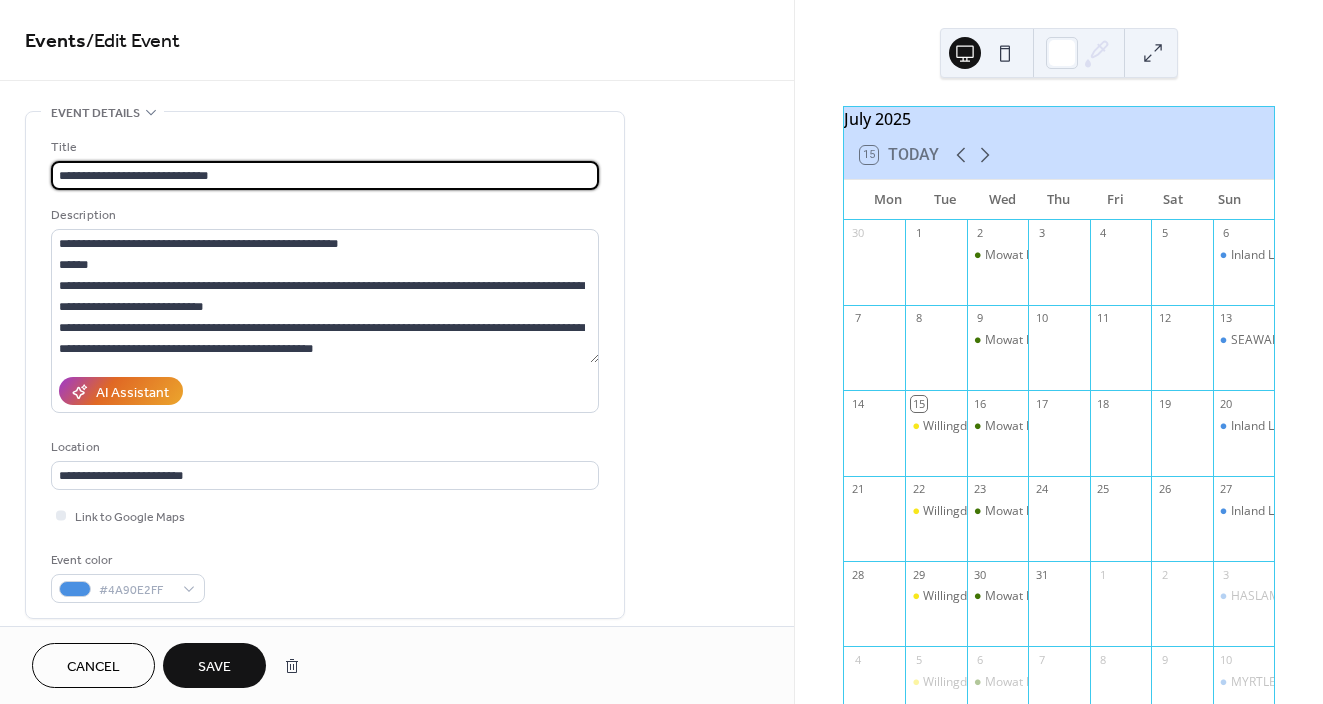 type on "**********" 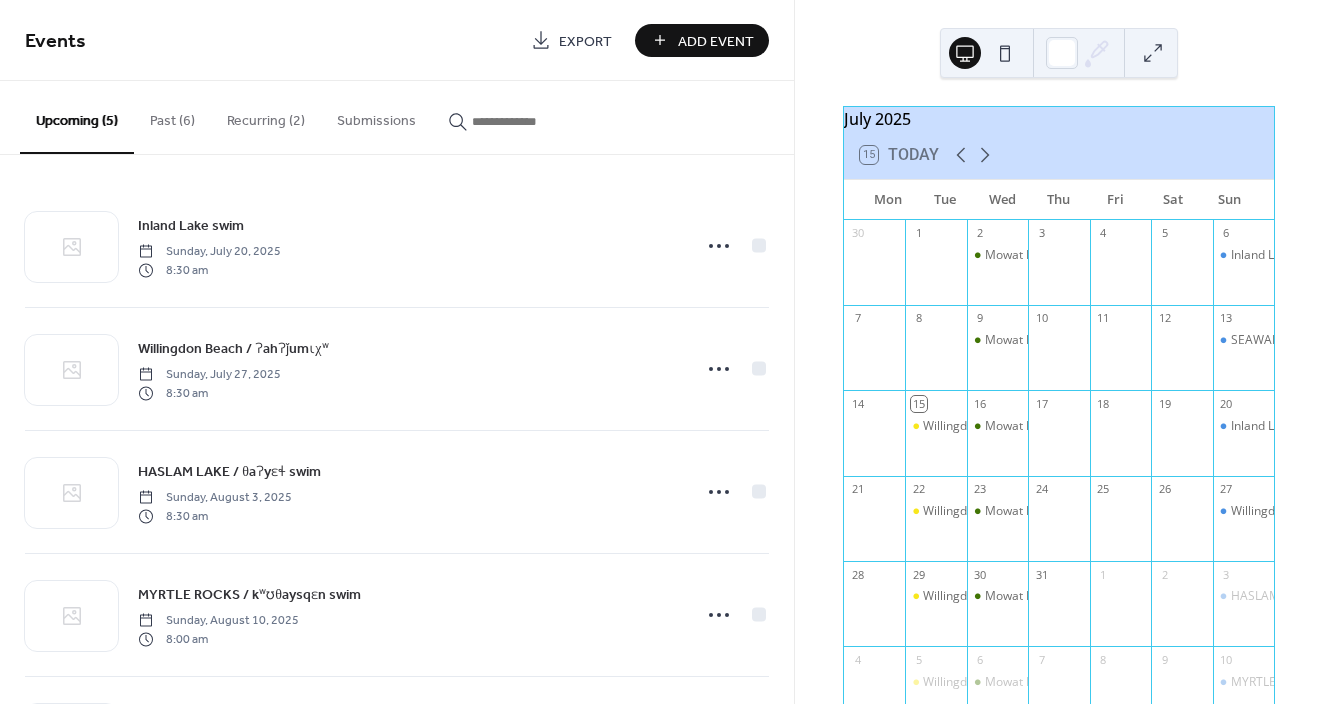 click on "Recurring (2)" at bounding box center (266, 116) 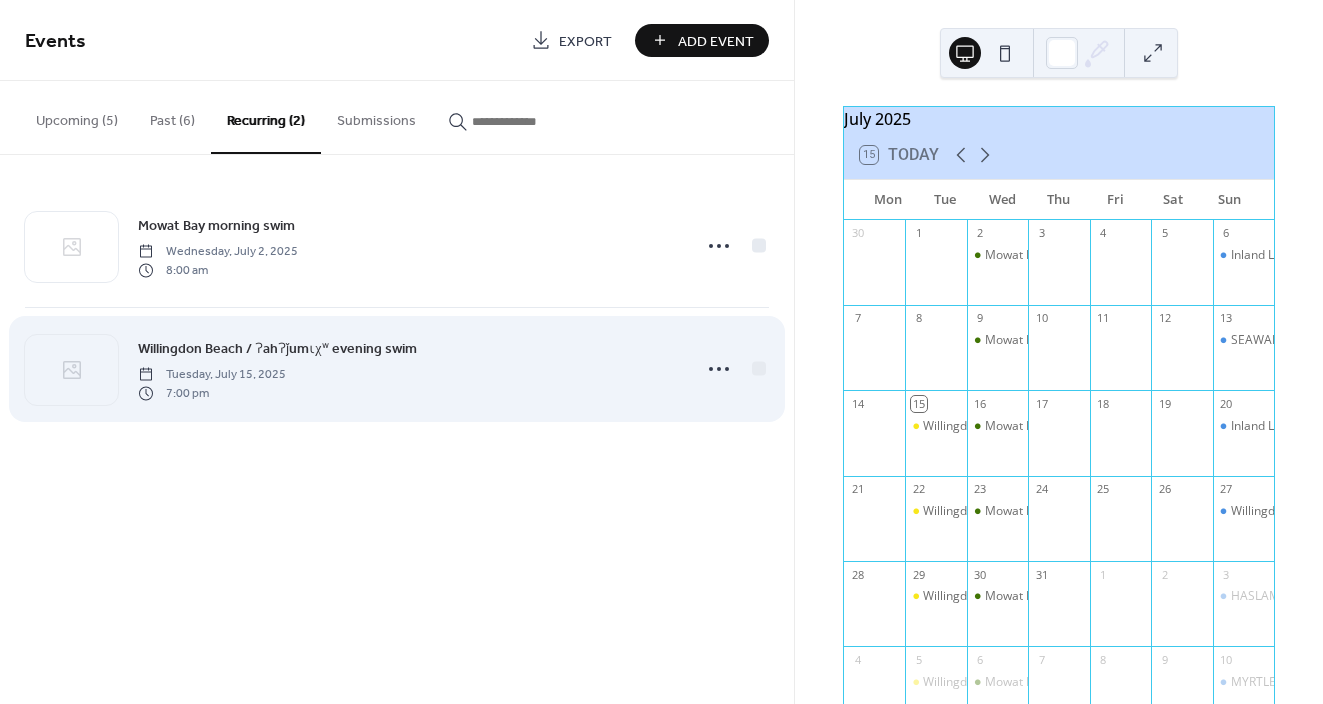 click on "Tuesday, July 15, 2025" at bounding box center (212, 375) 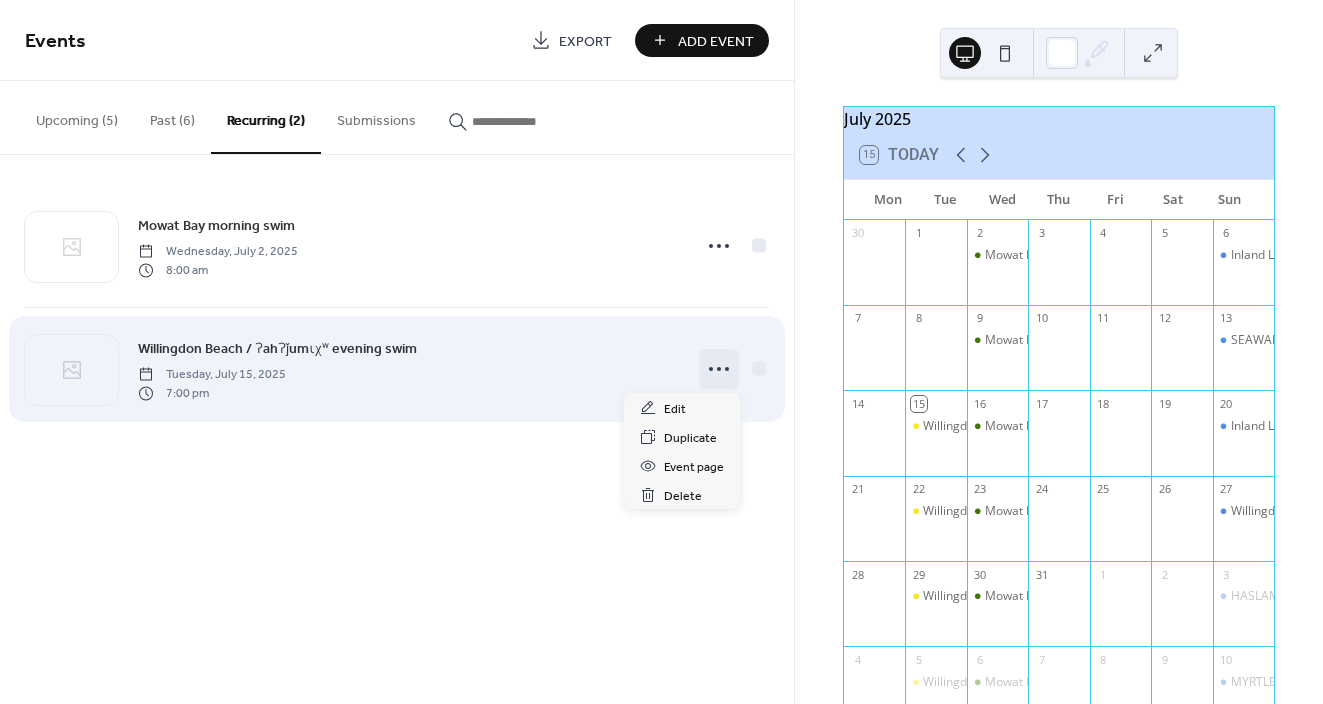 click 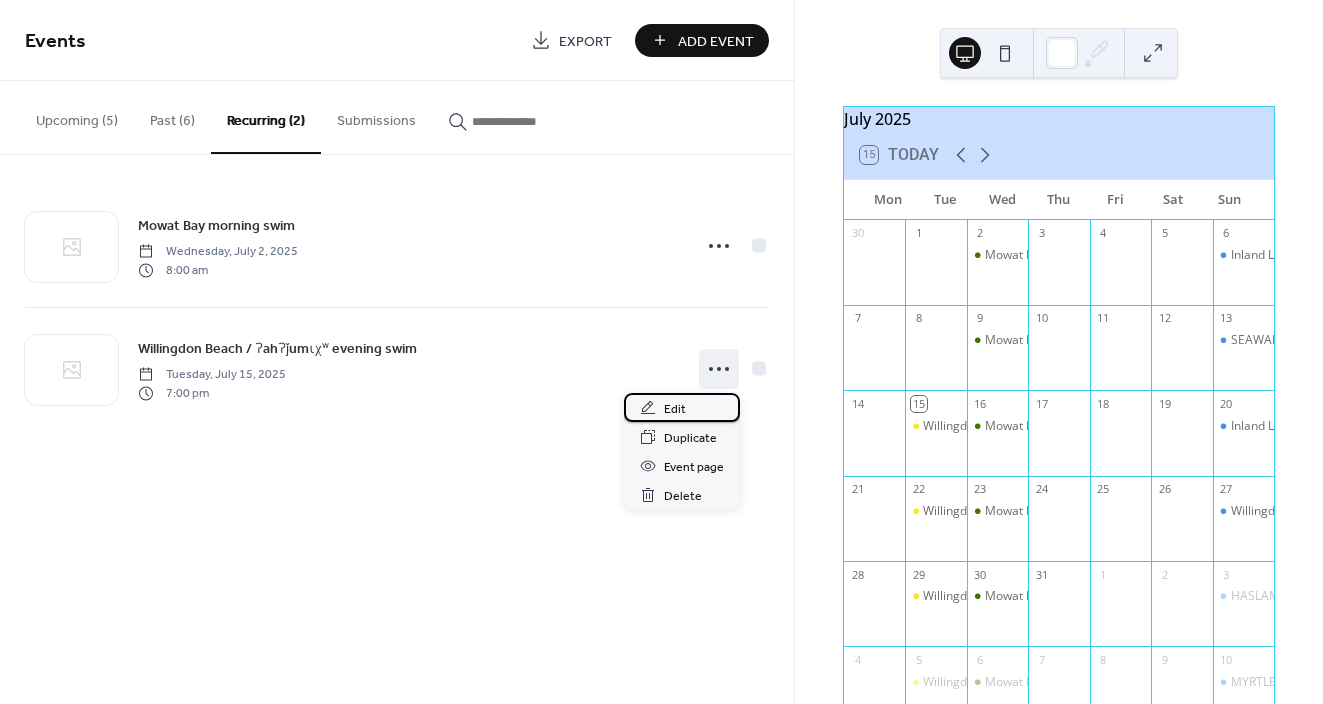 drag, startPoint x: 697, startPoint y: 417, endPoint x: 869, endPoint y: 344, distance: 186.8502 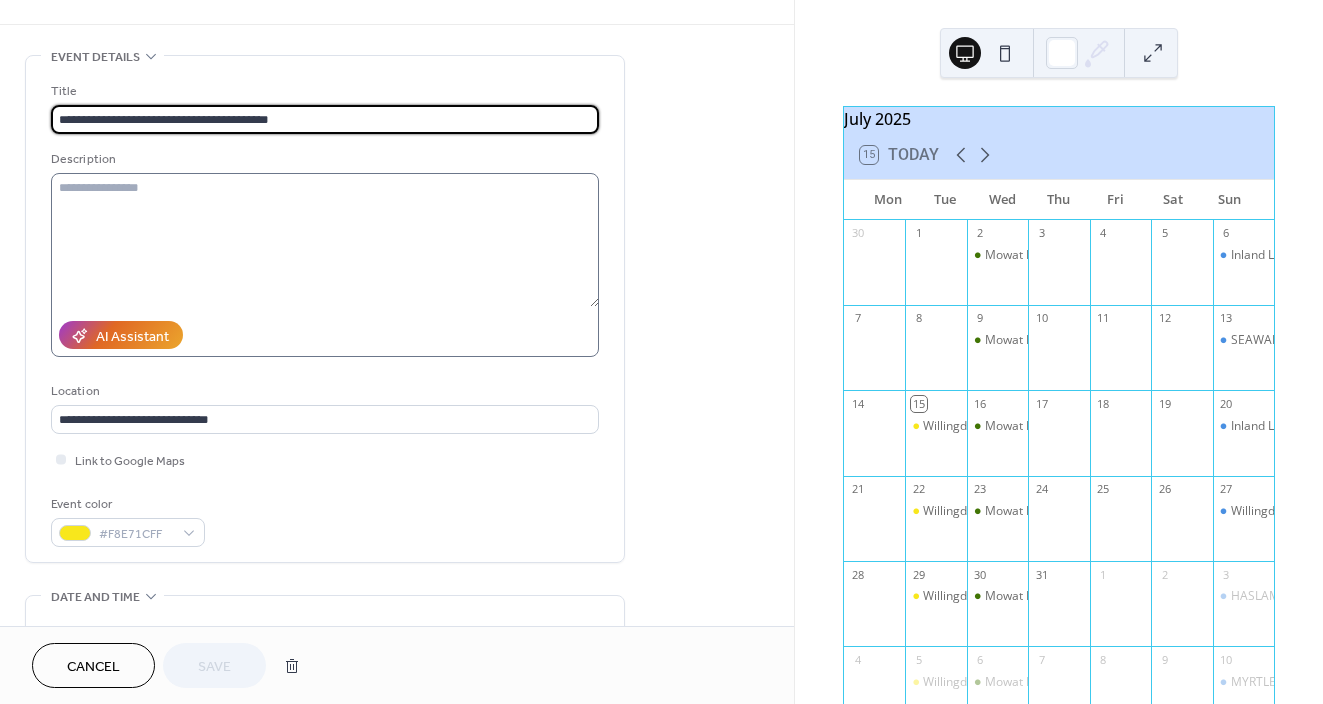 scroll, scrollTop: 69, scrollLeft: 0, axis: vertical 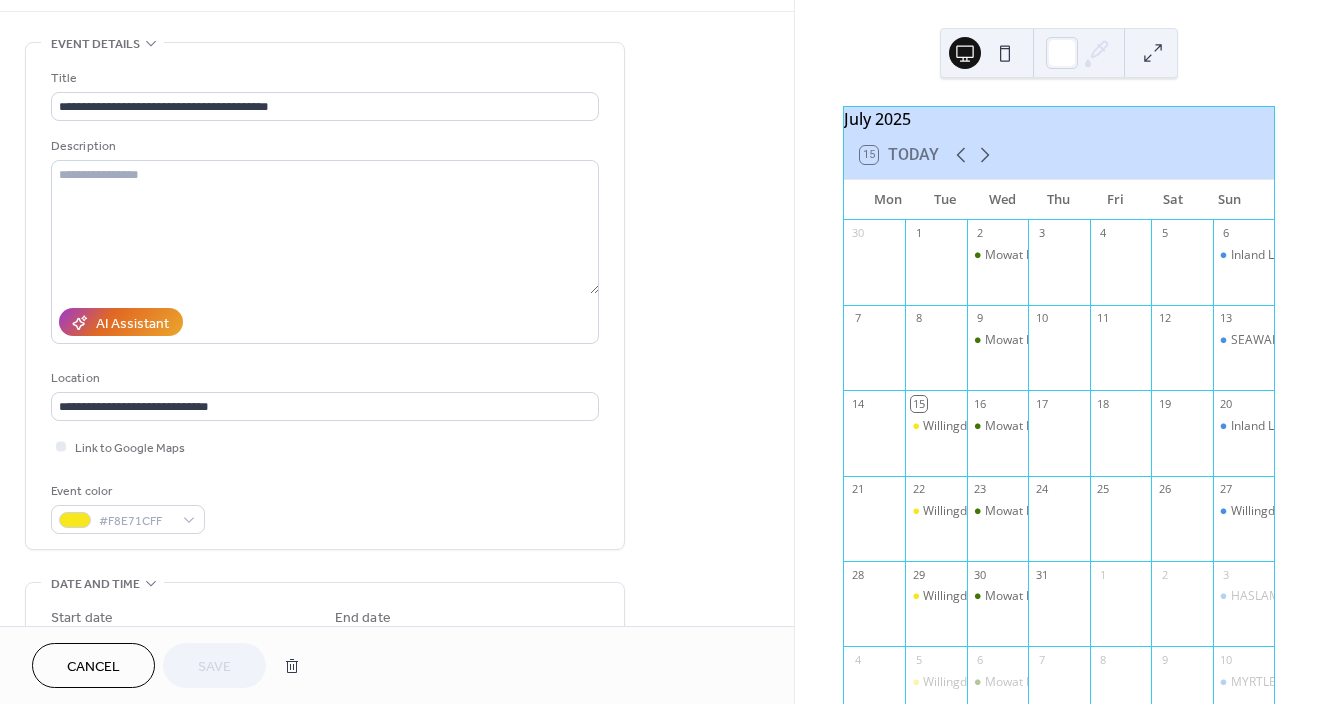 click on "Cancel" at bounding box center (93, 667) 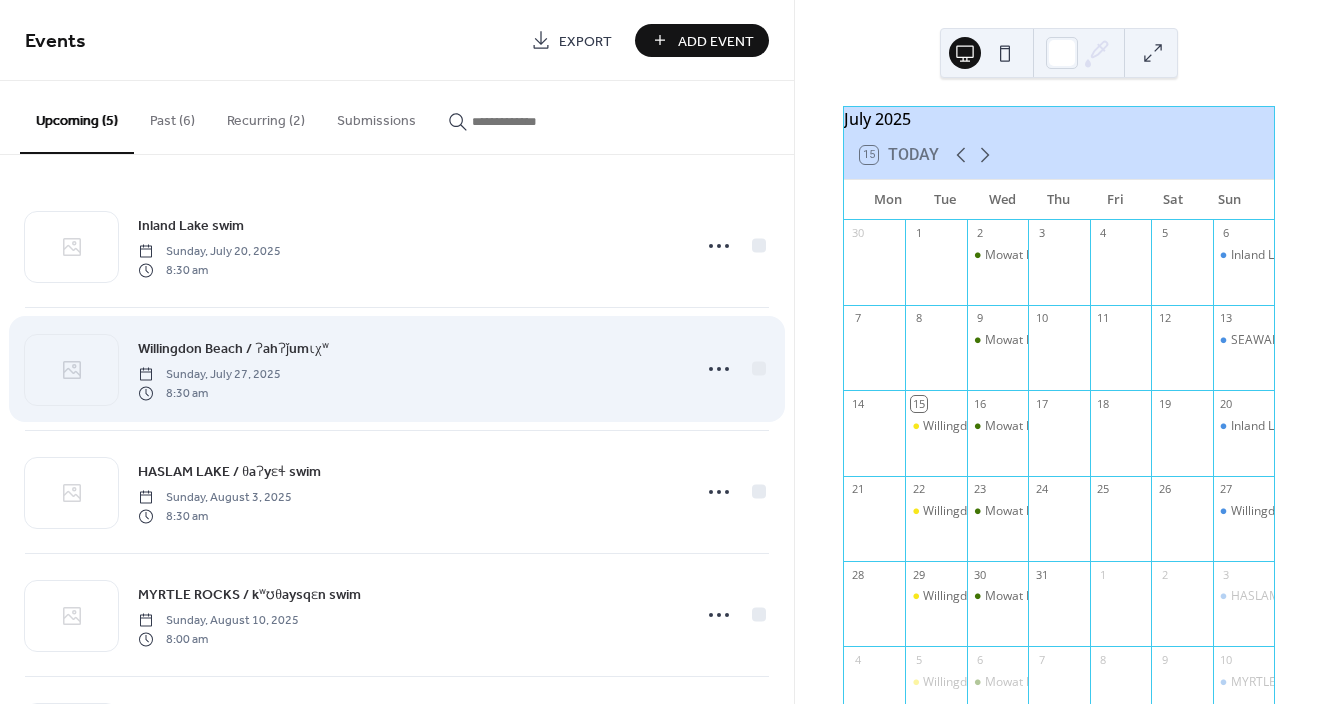 scroll, scrollTop: 14, scrollLeft: 0, axis: vertical 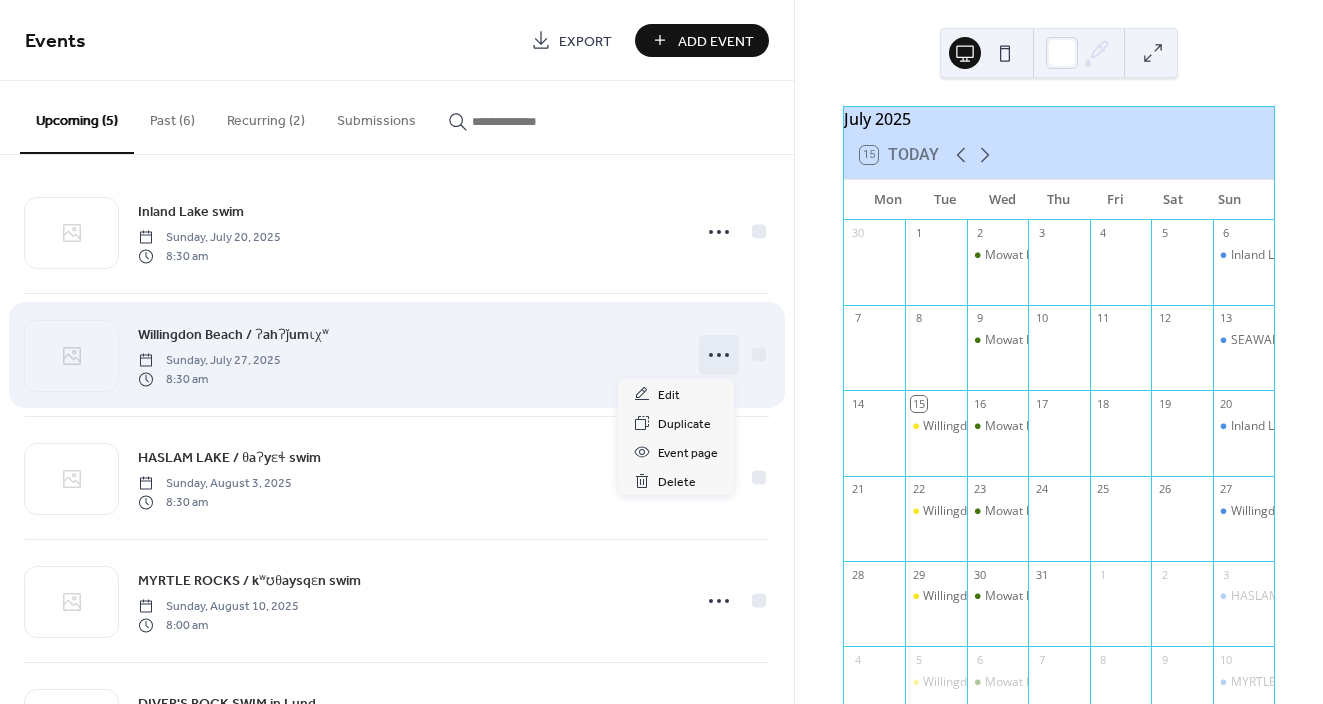 click 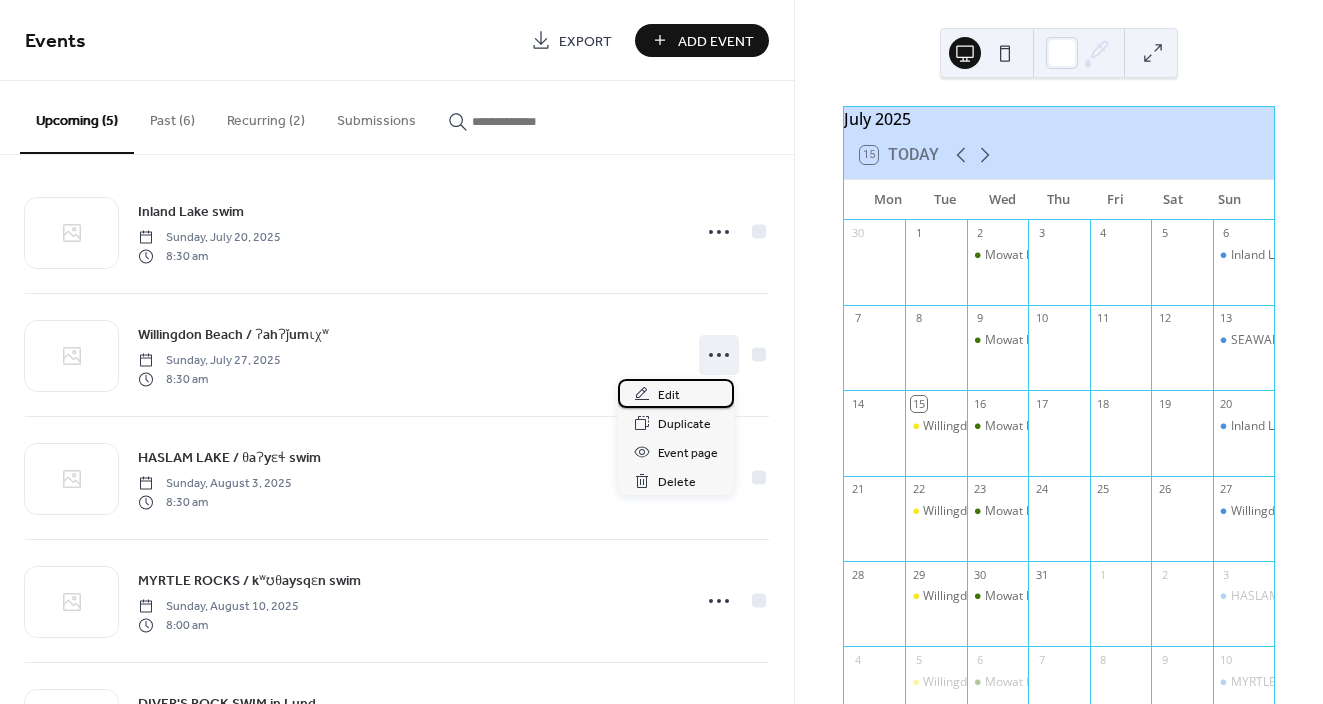 click on "Edit" at bounding box center (676, 393) 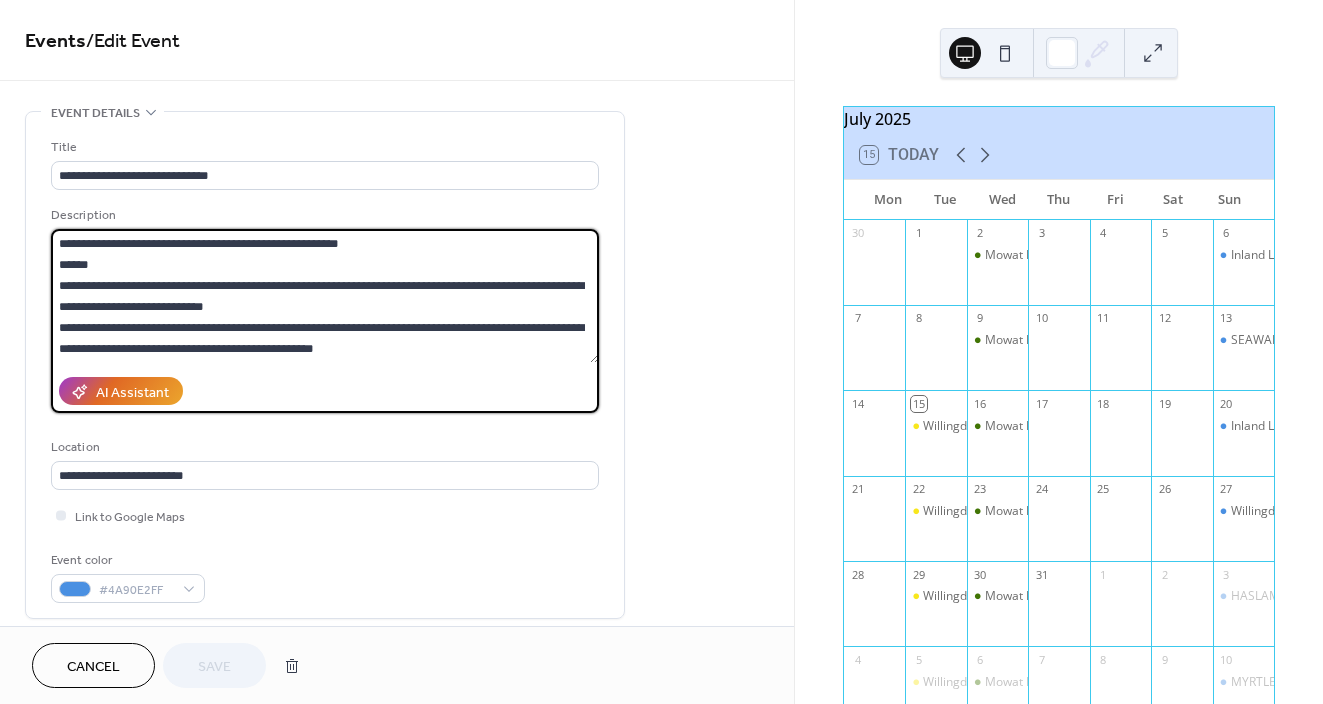 drag, startPoint x: 233, startPoint y: 305, endPoint x: 45, endPoint y: 242, distance: 198.27505 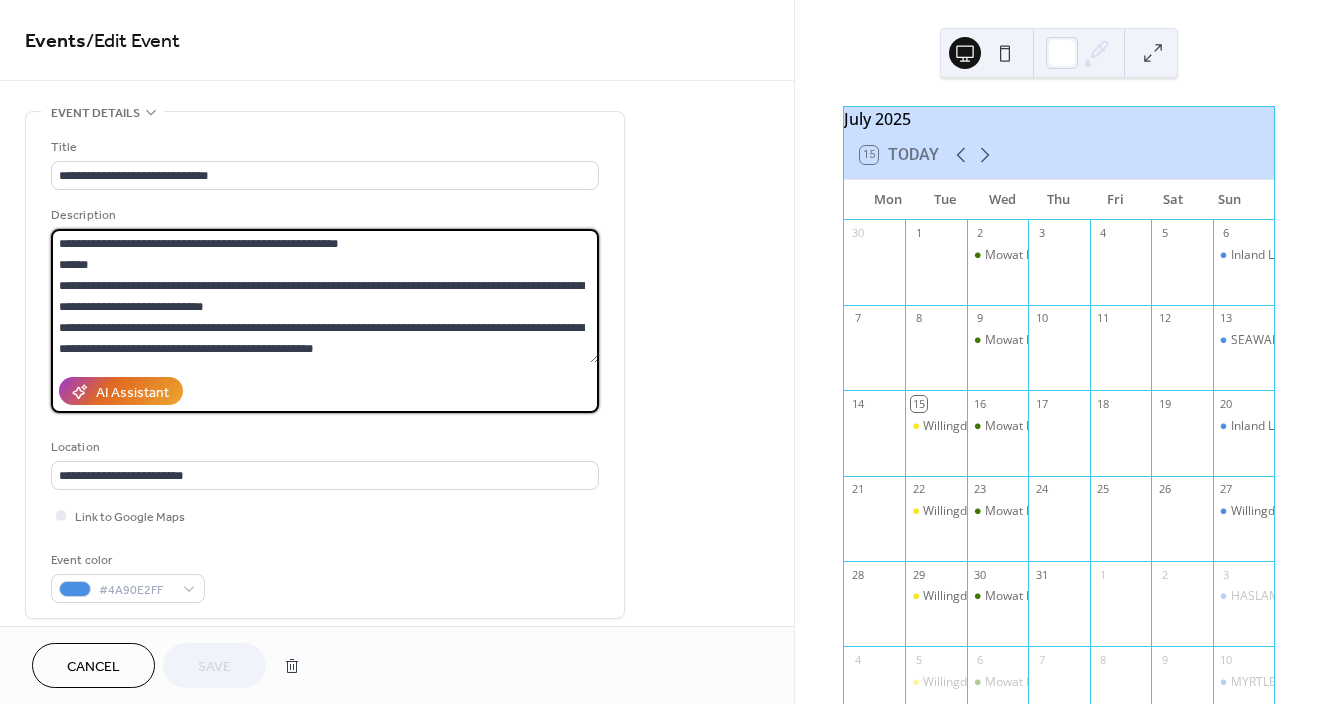 click on "**********" at bounding box center [325, 365] 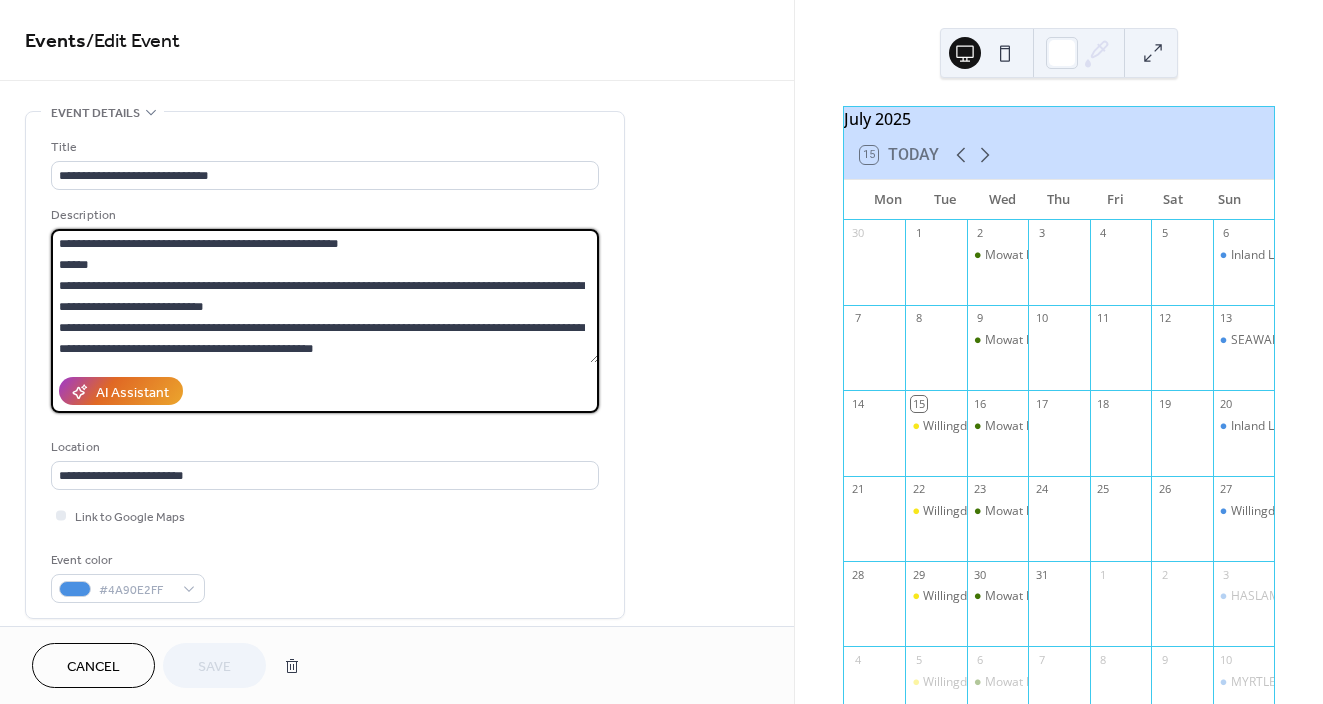 click on "**********" at bounding box center (325, 296) 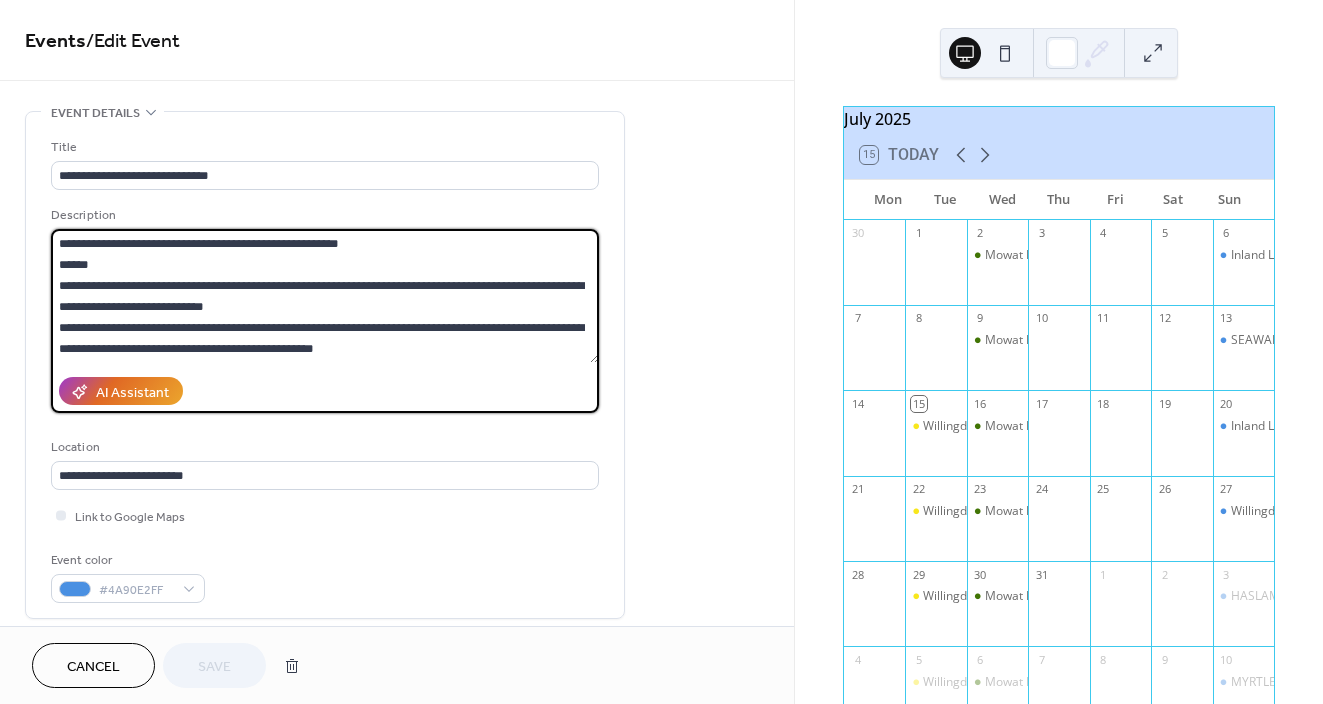 click on "**********" at bounding box center (325, 365) 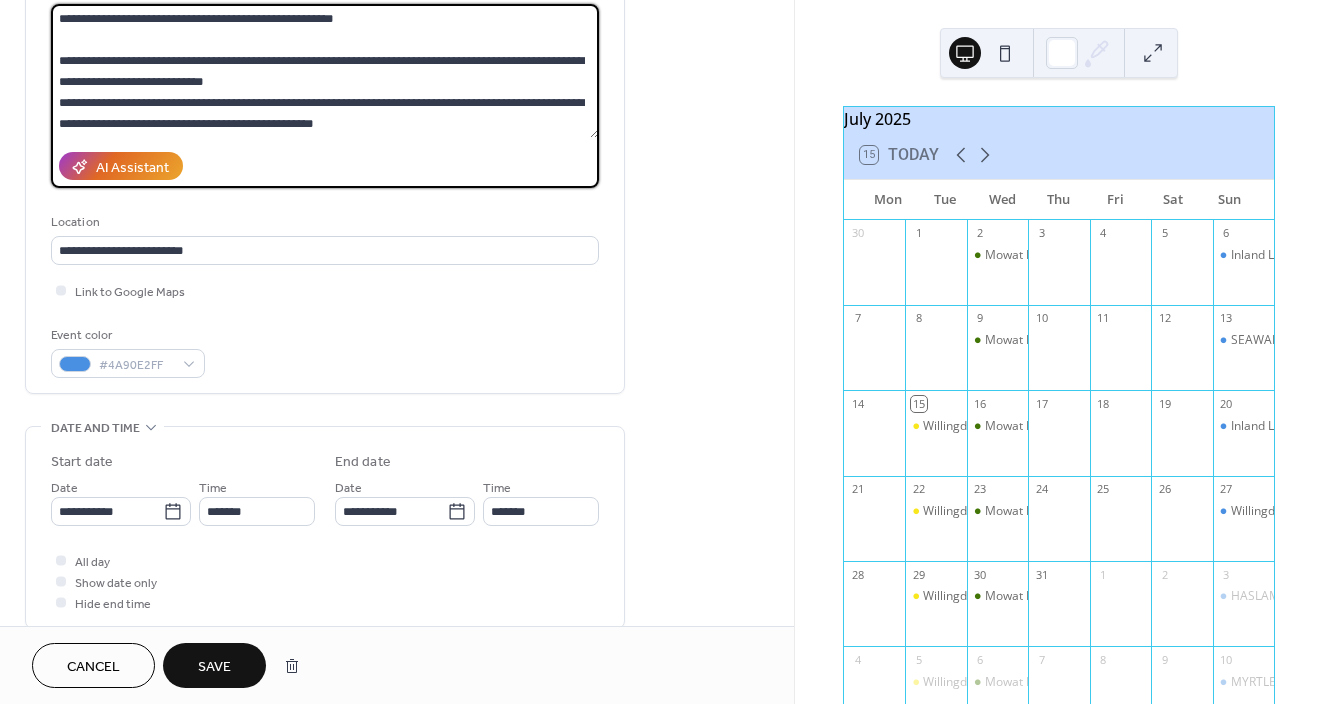 scroll, scrollTop: 228, scrollLeft: 0, axis: vertical 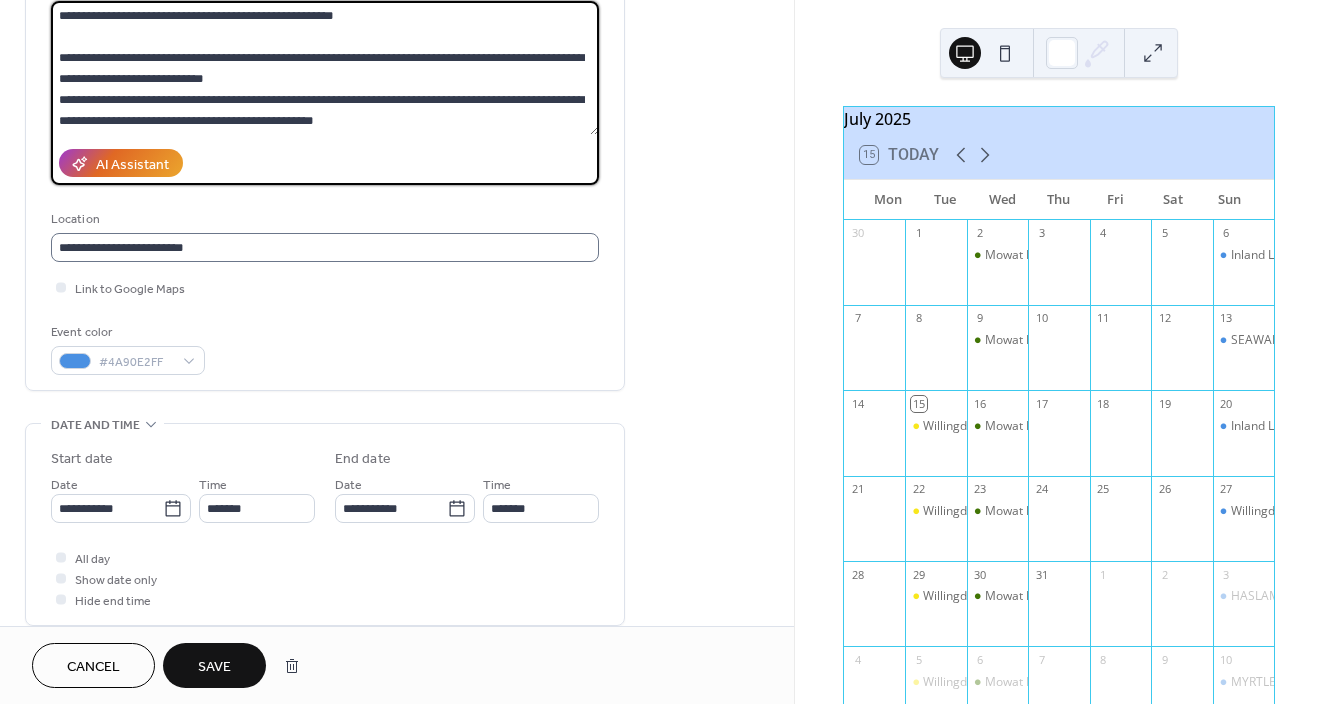 type on "**********" 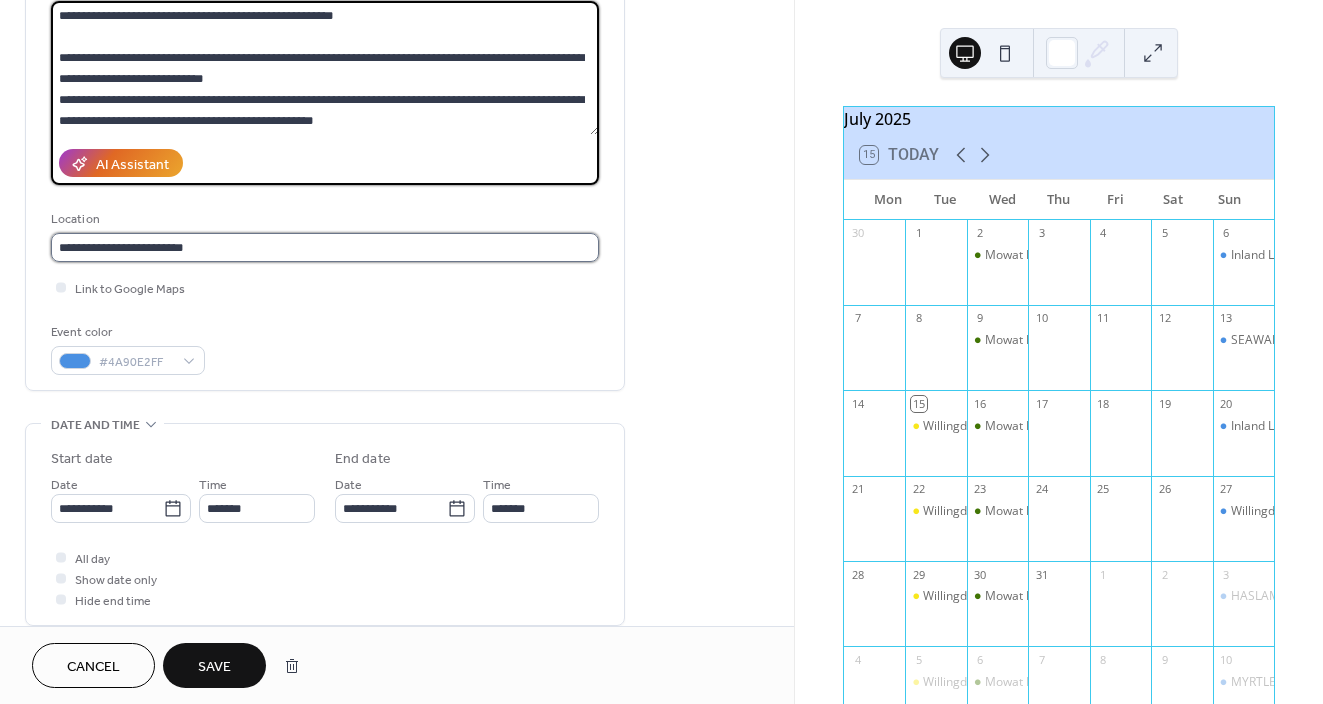 click on "**********" at bounding box center [325, 247] 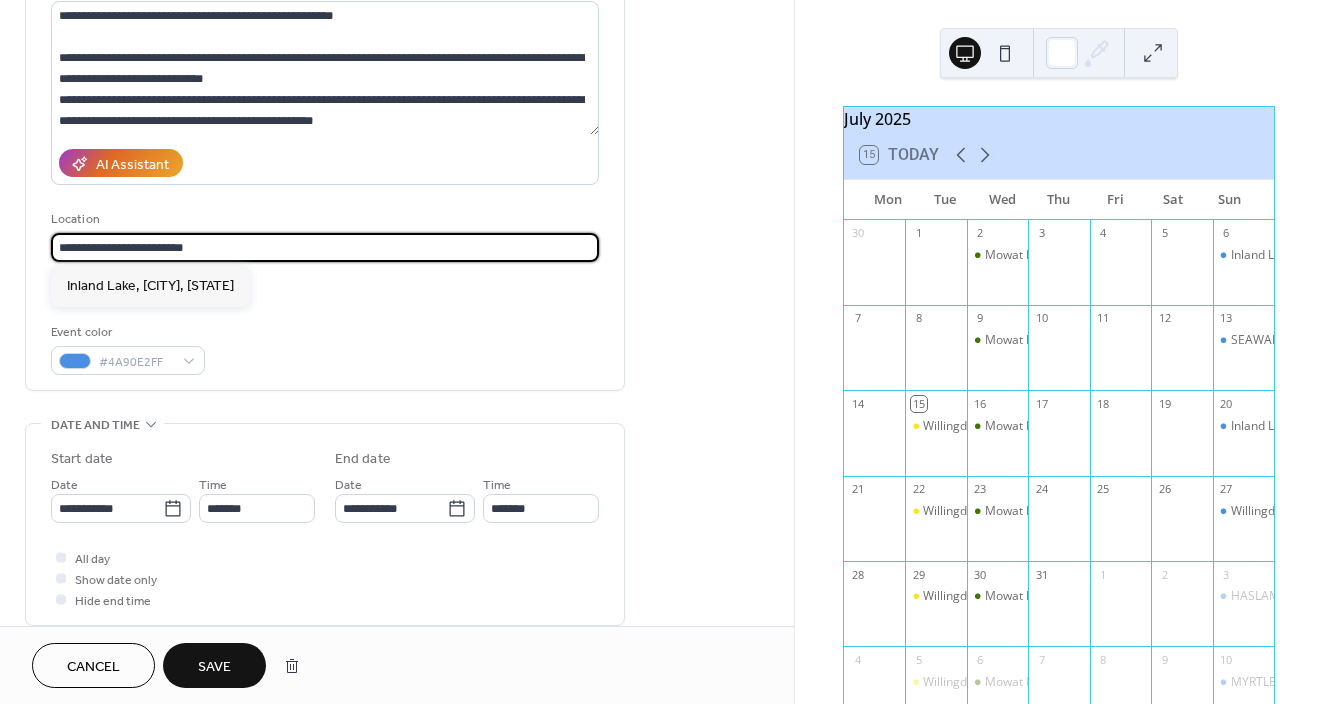 click on "**********" at bounding box center (325, 247) 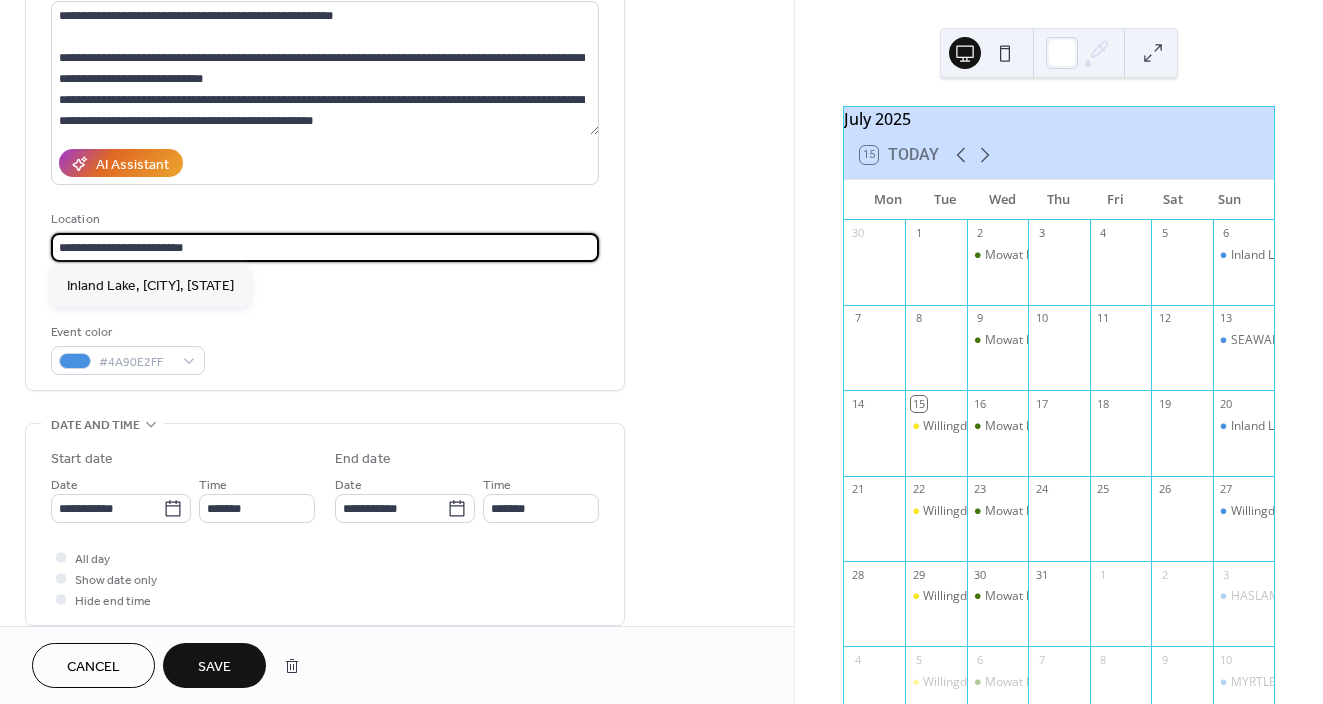 click on "**********" at bounding box center (325, 247) 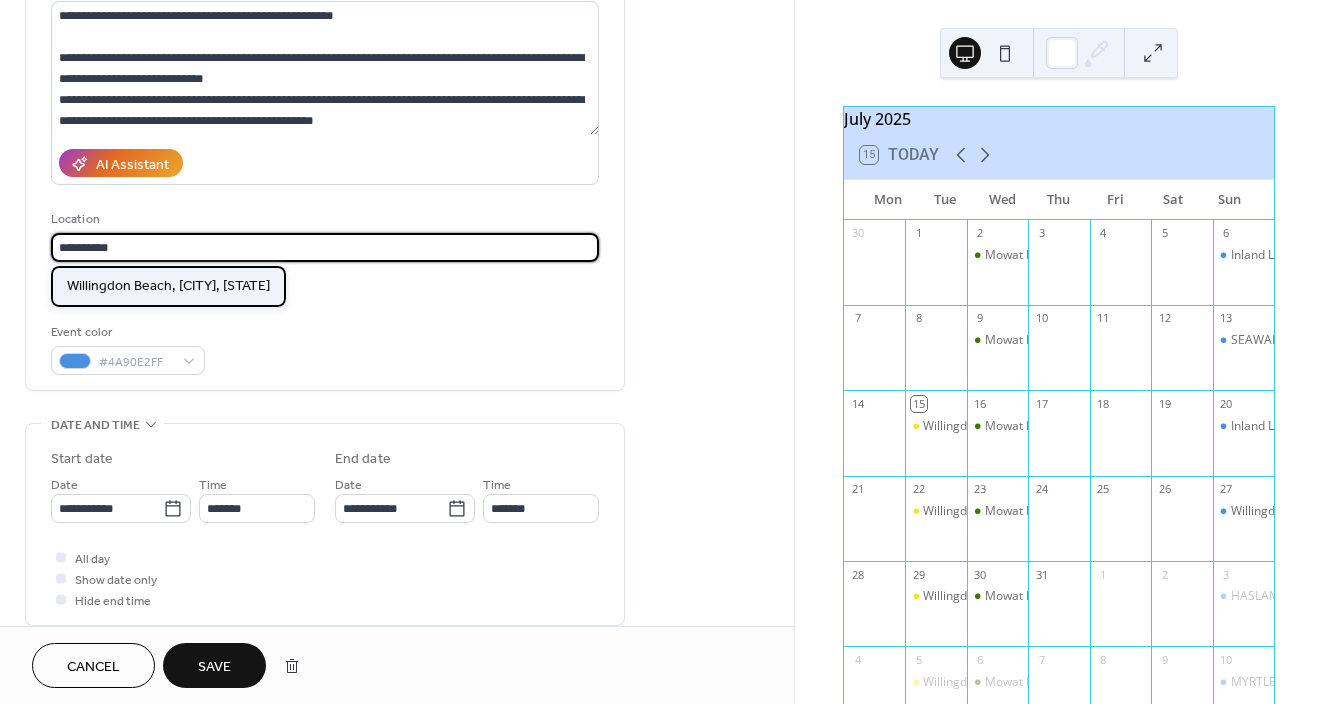 click on "Willingdon Beach, [CITY], [STATE]" at bounding box center [168, 286] 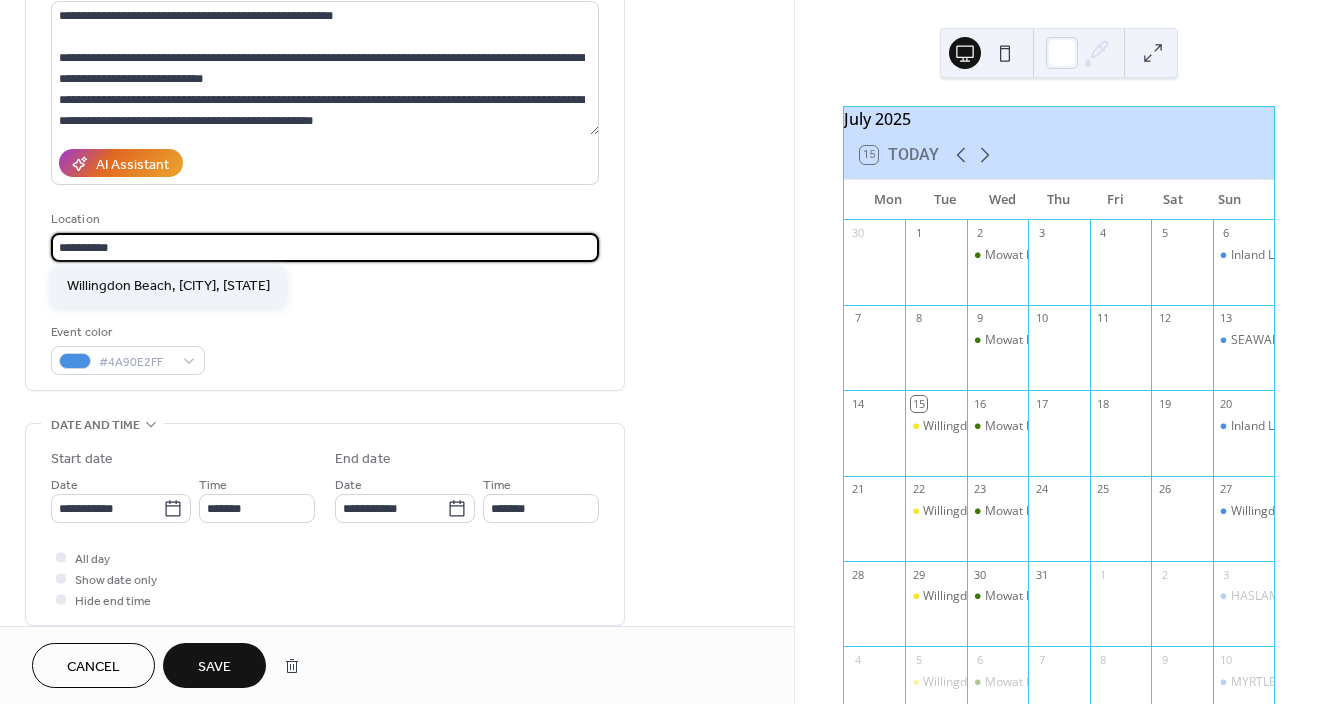 type on "**********" 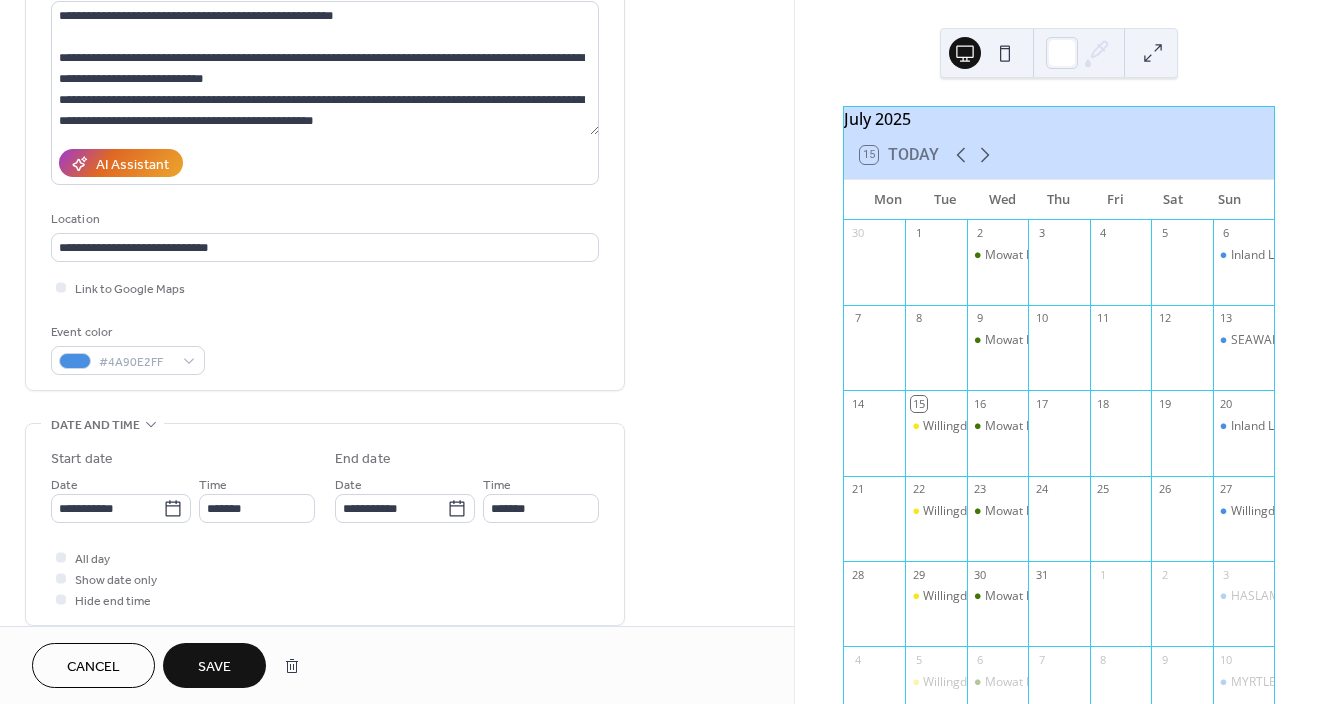 click on "Save" at bounding box center [214, 667] 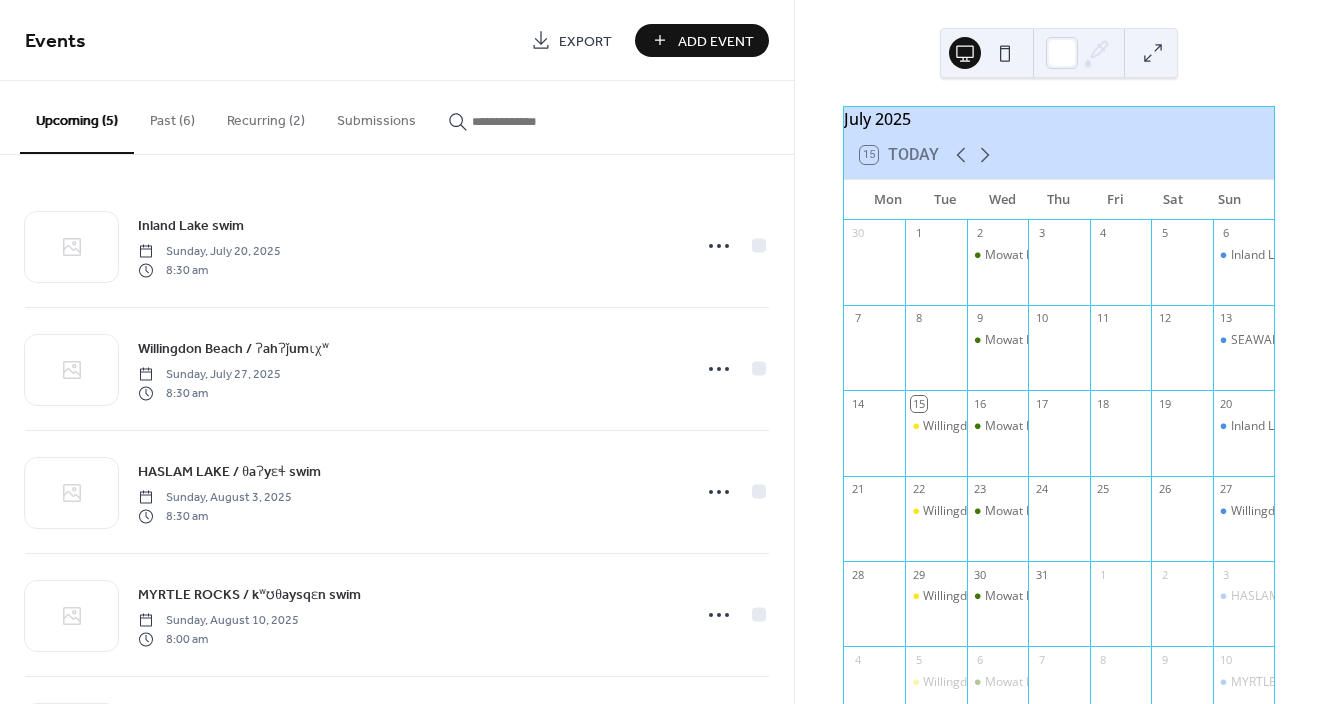 click on "Recurring (2)" at bounding box center (266, 116) 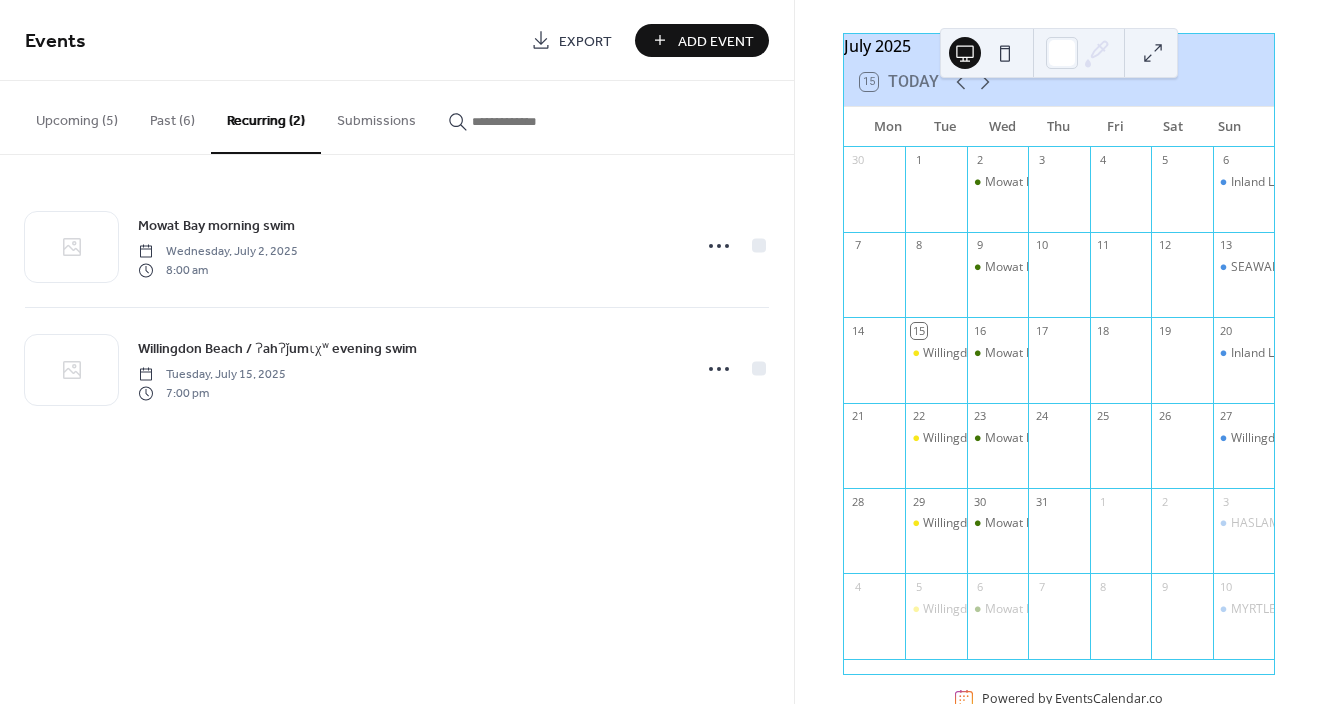 scroll, scrollTop: 60, scrollLeft: 0, axis: vertical 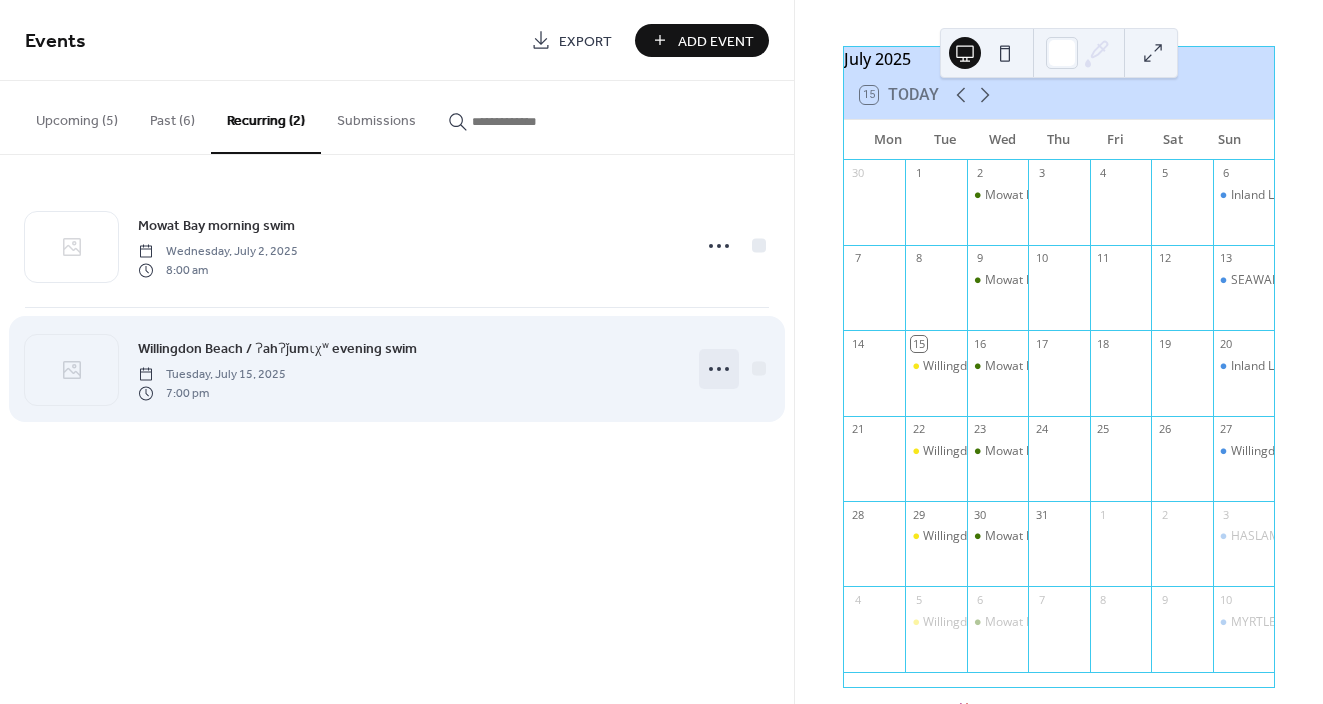 click 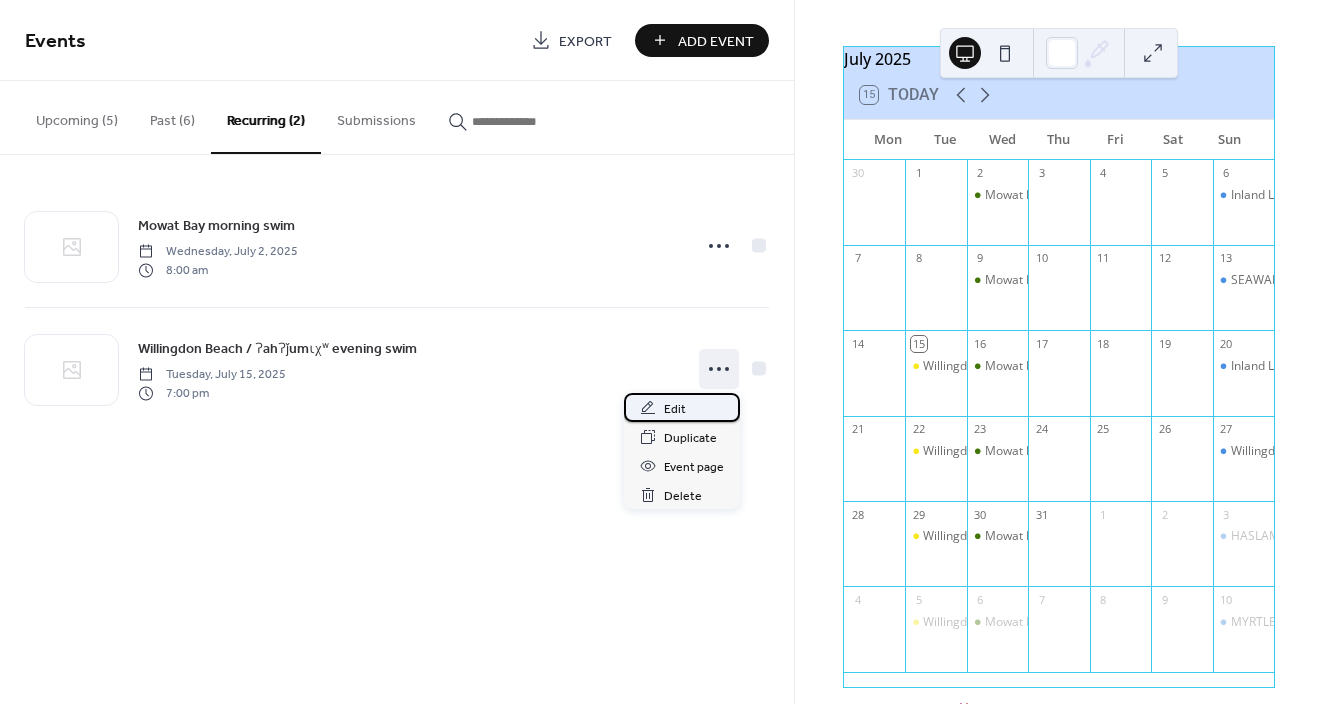 click on "Edit" at bounding box center (675, 409) 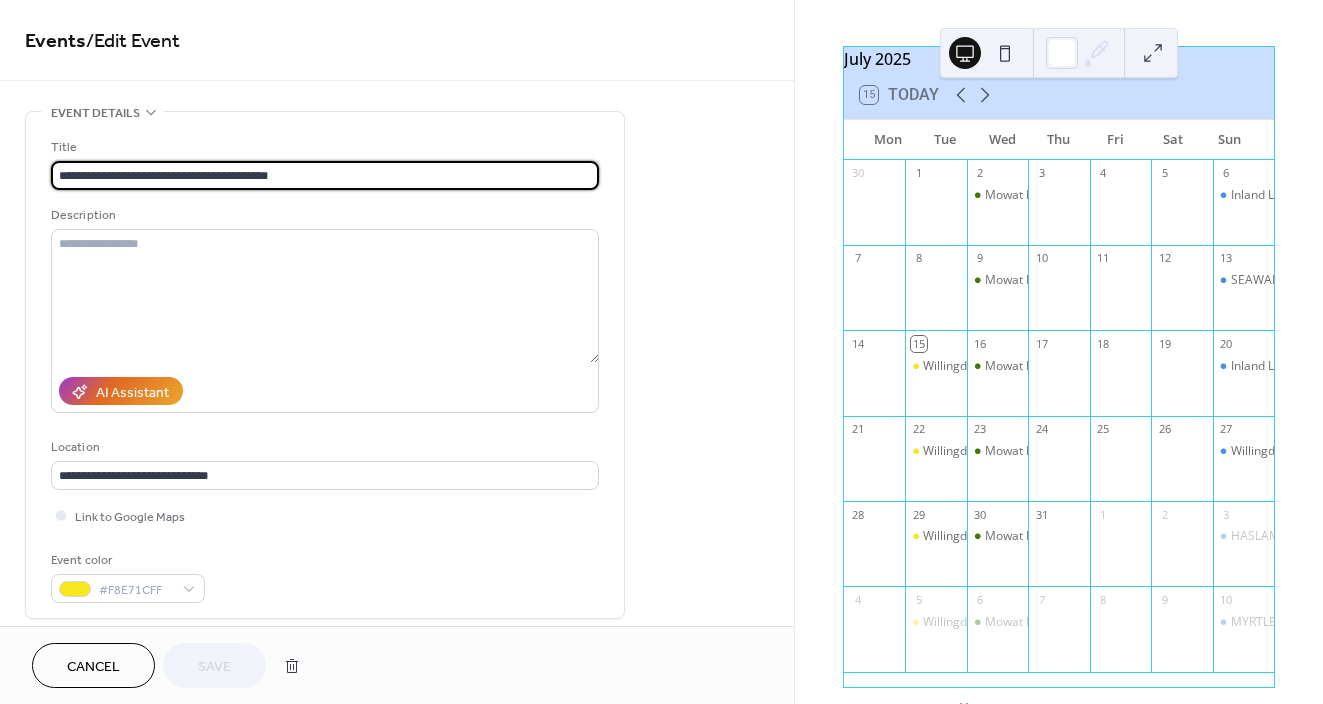 type on "**********" 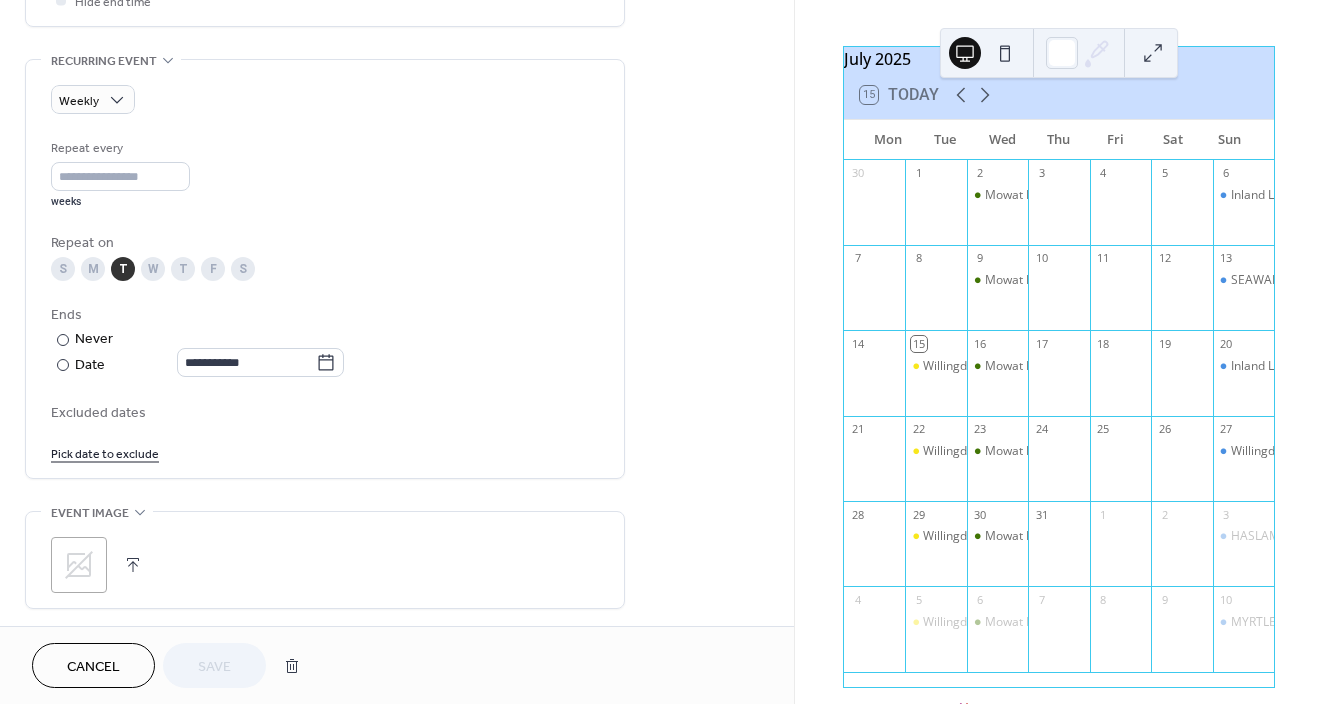 scroll, scrollTop: 829, scrollLeft: 0, axis: vertical 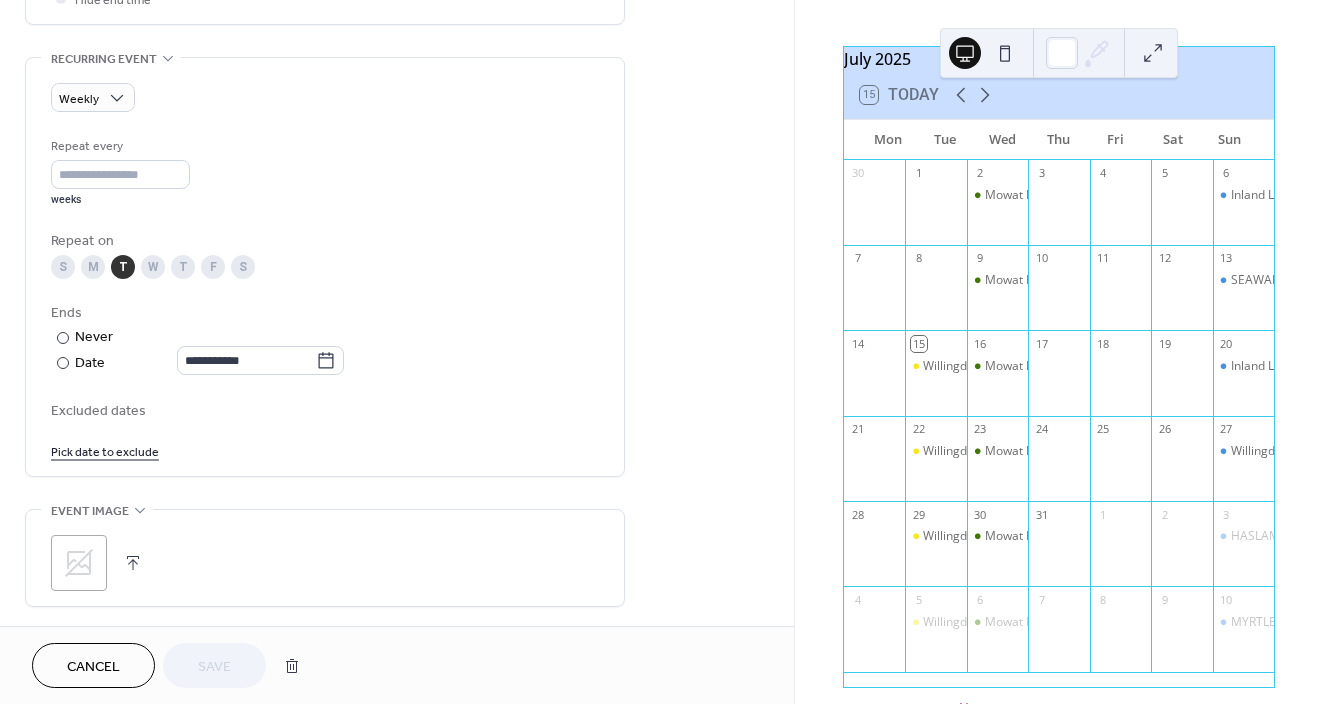 click on "Pick date to exclude" at bounding box center [105, 450] 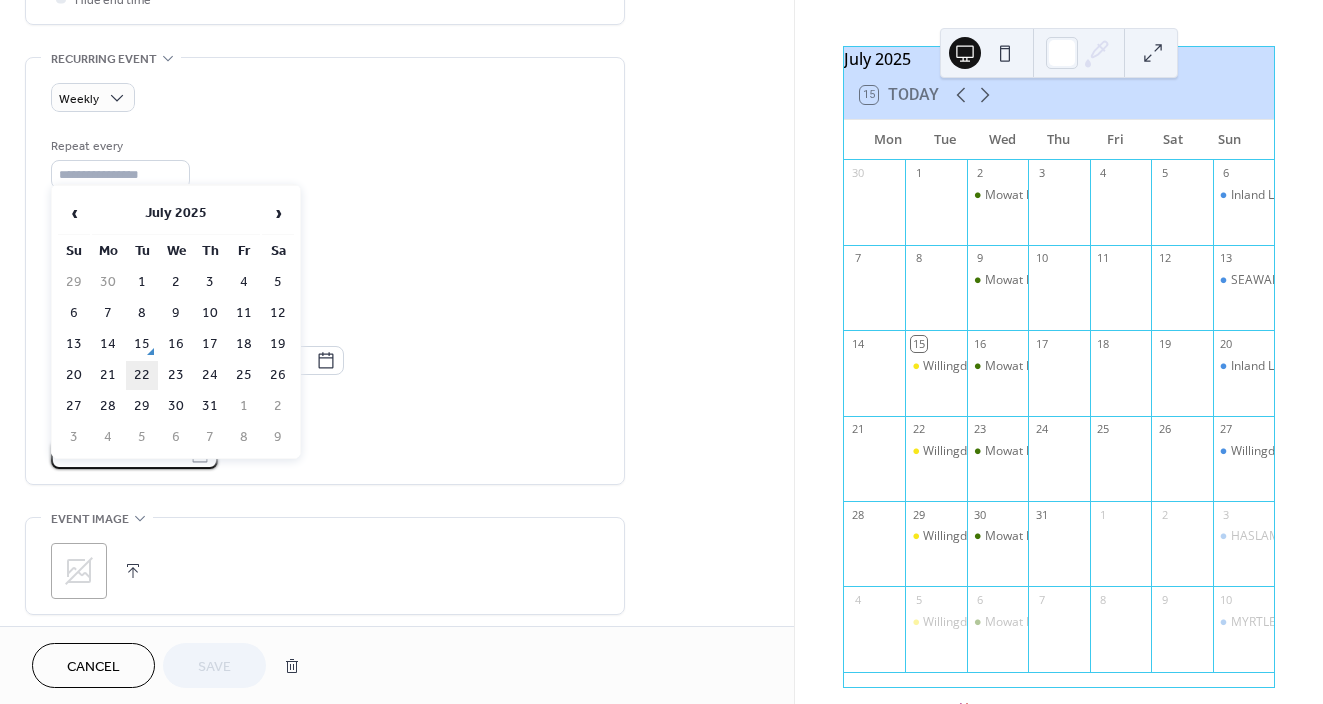 click on "22" at bounding box center (142, 375) 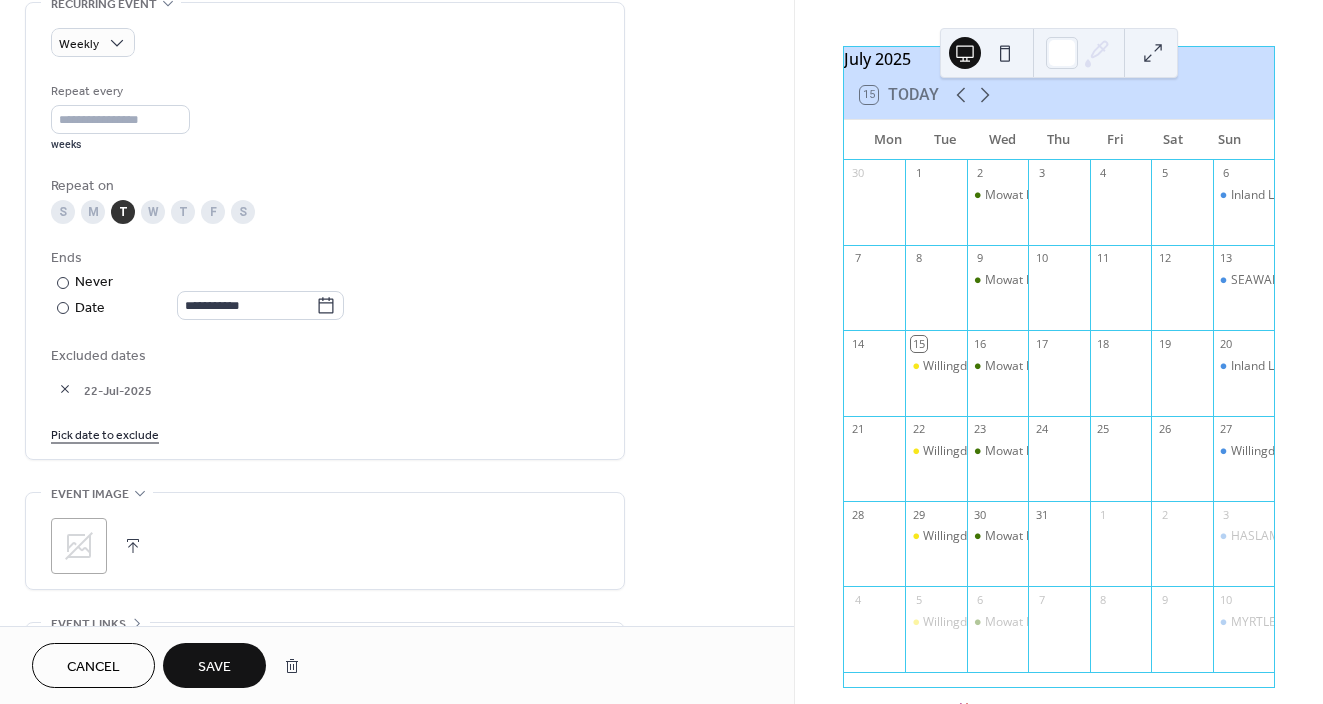 scroll, scrollTop: 895, scrollLeft: 0, axis: vertical 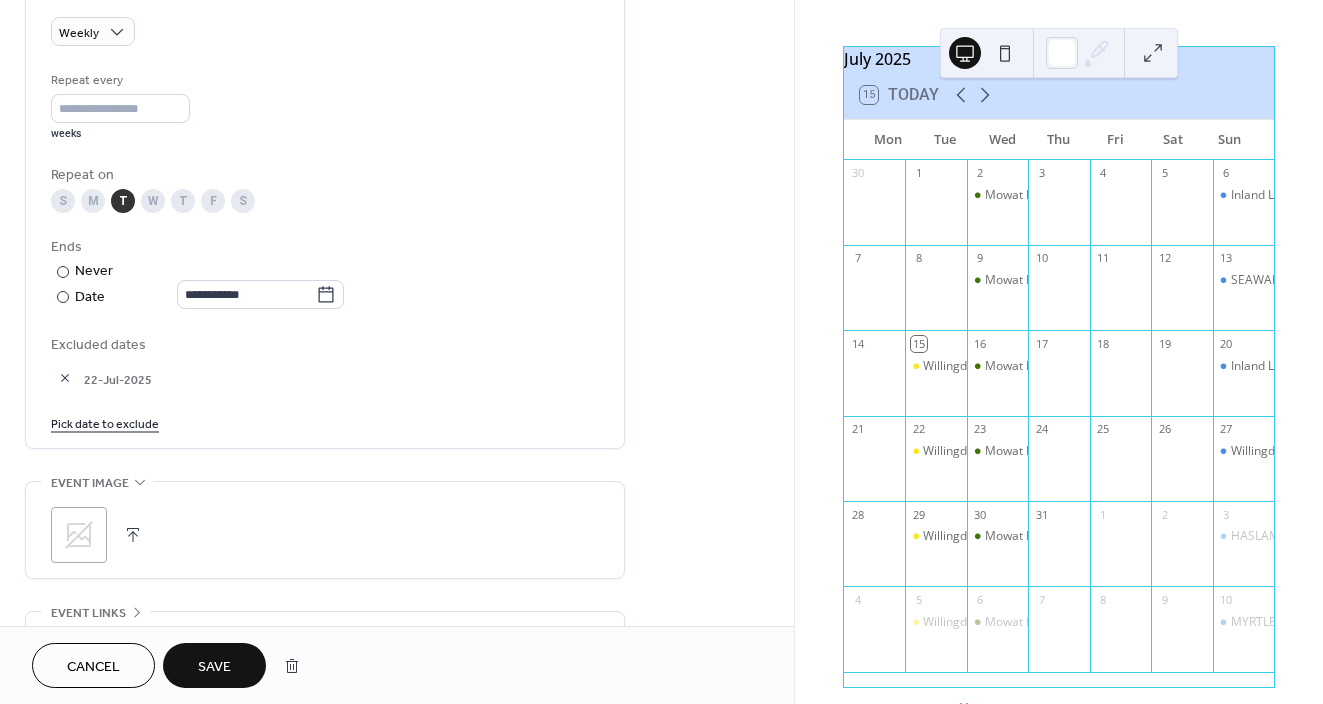 click on "Save" at bounding box center (214, 665) 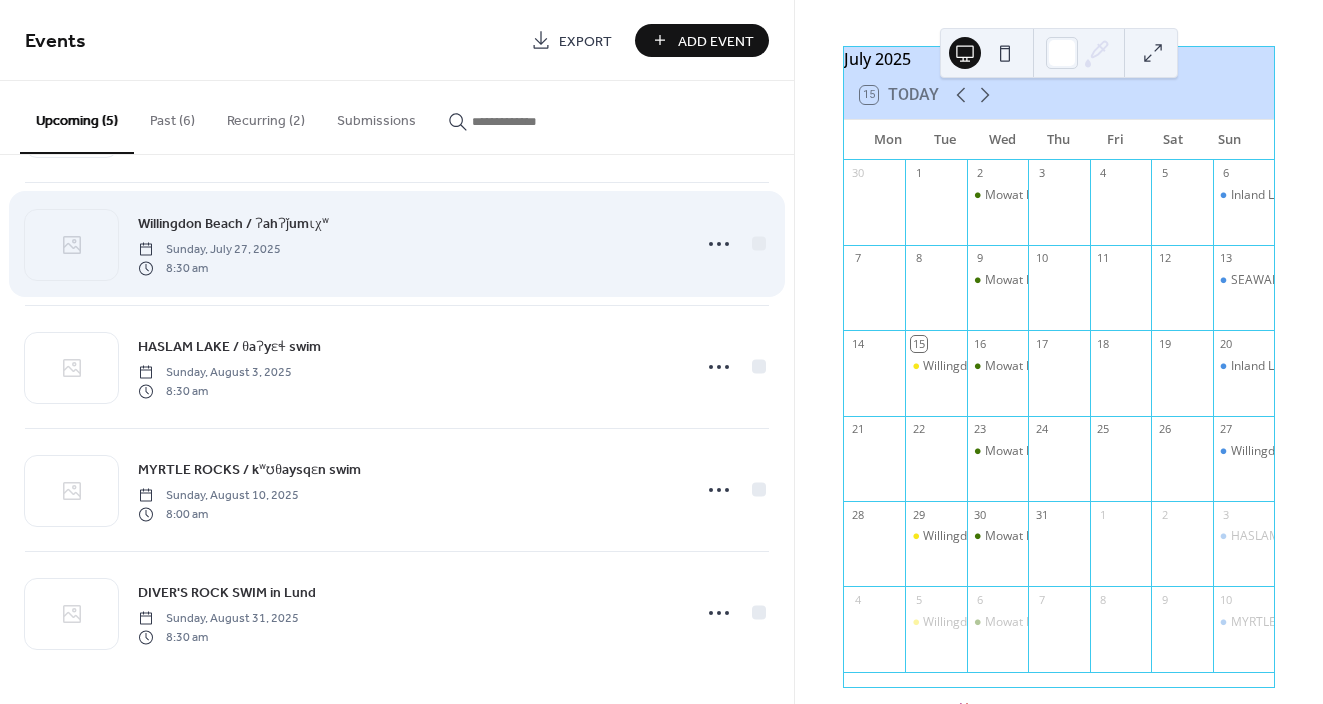 scroll, scrollTop: 0, scrollLeft: 0, axis: both 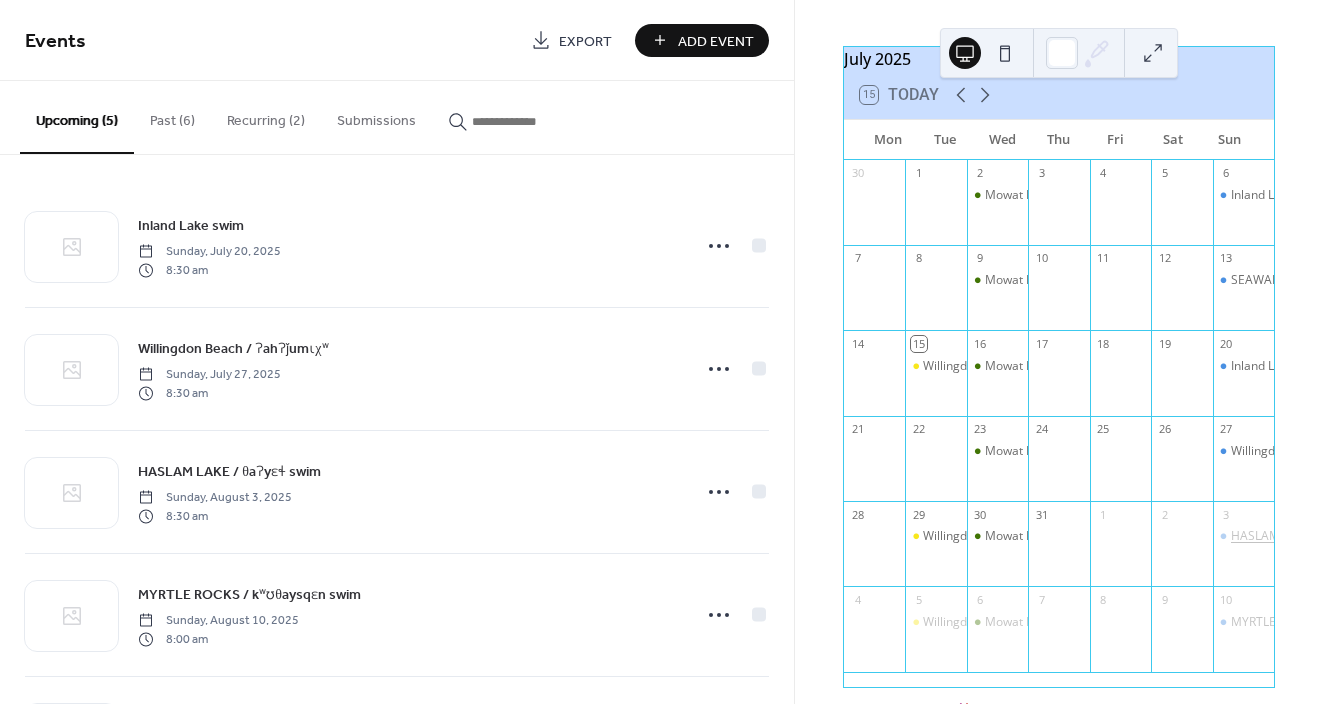 click on "HASLAM LAKE / θaʔyɛɬ swim" at bounding box center (1312, 536) 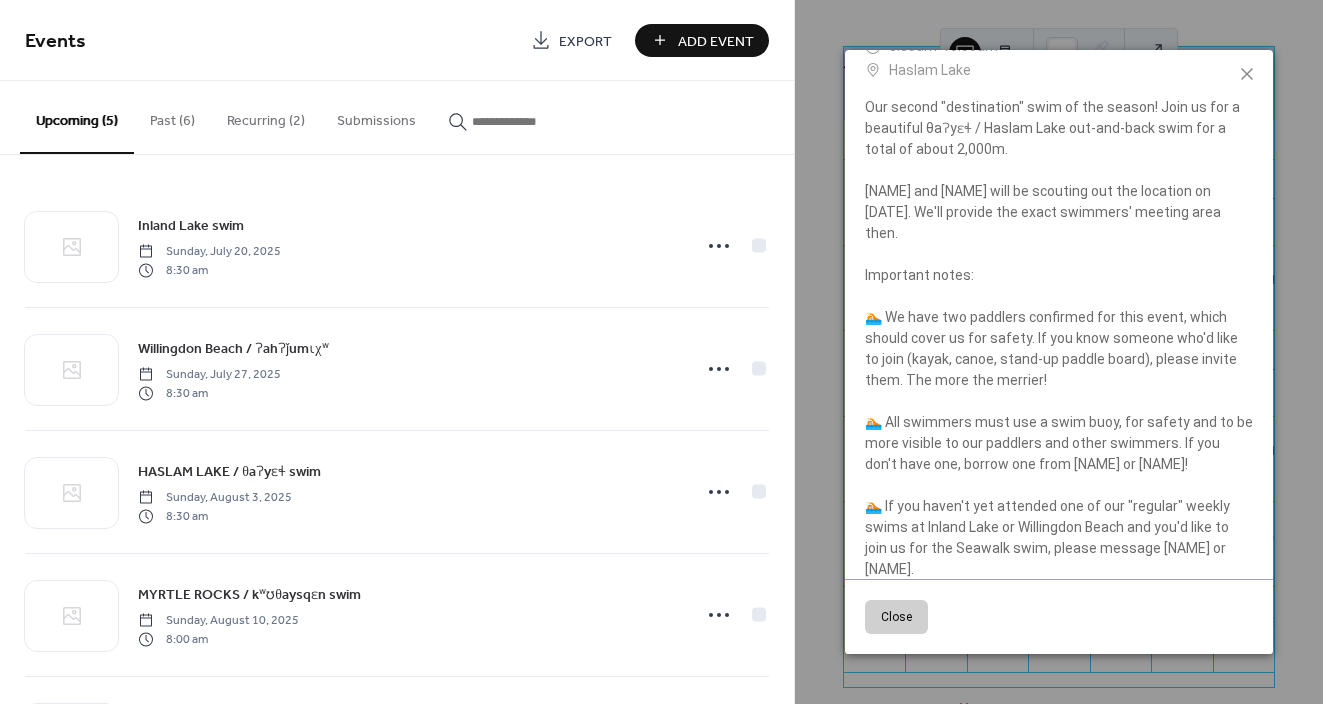 scroll, scrollTop: 0, scrollLeft: 0, axis: both 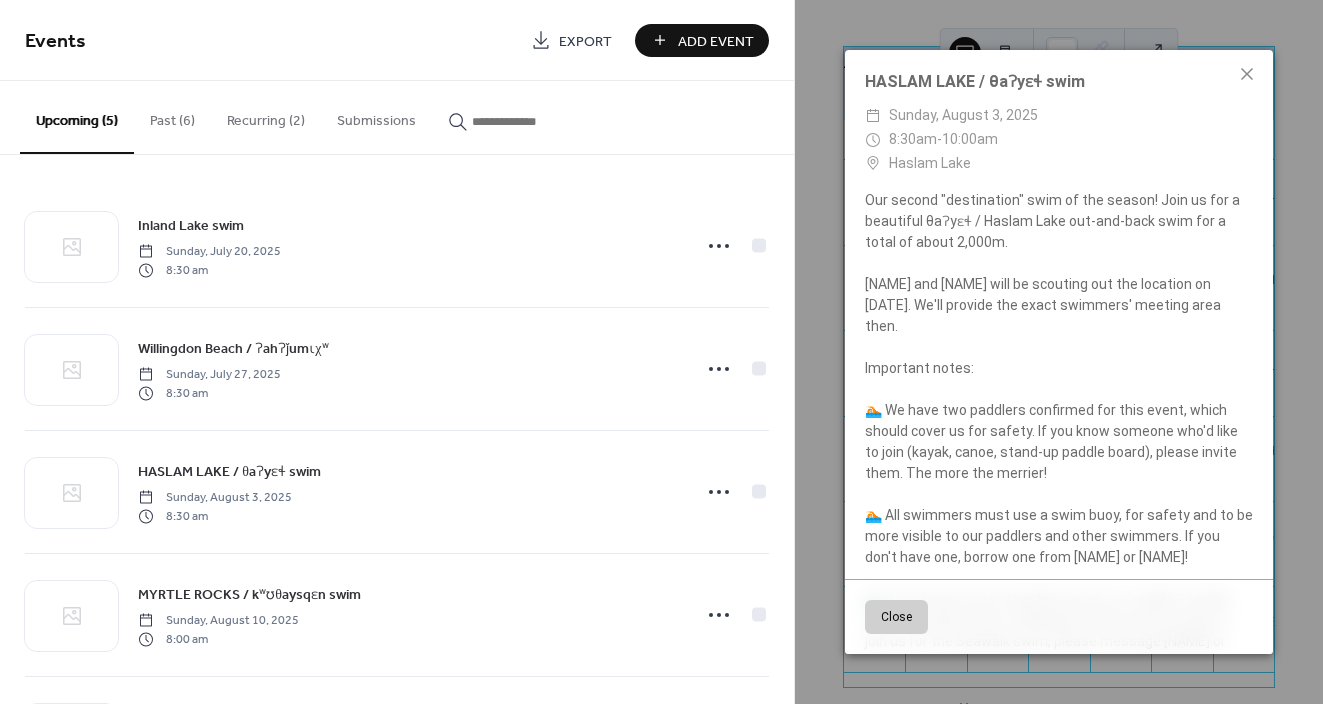 click on "Close" at bounding box center [896, 617] 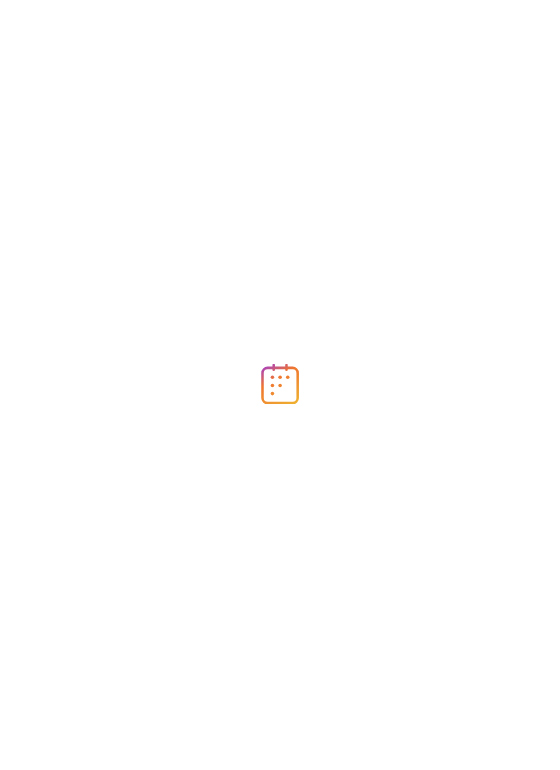 scroll, scrollTop: 0, scrollLeft: 0, axis: both 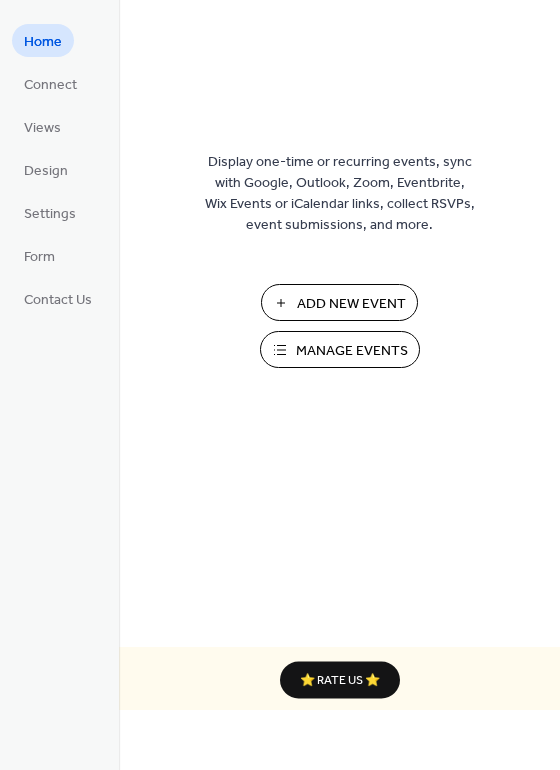 click on "Manage Events" at bounding box center [352, 351] 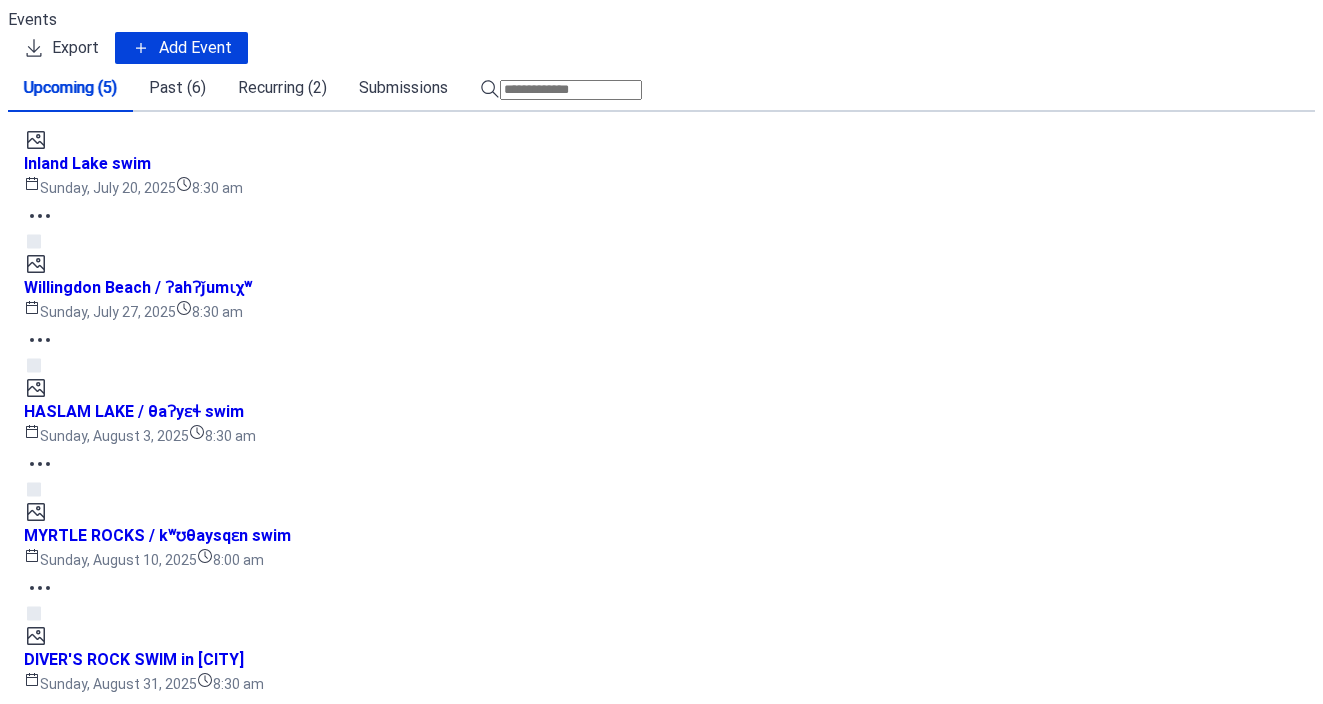 scroll, scrollTop: 0, scrollLeft: 0, axis: both 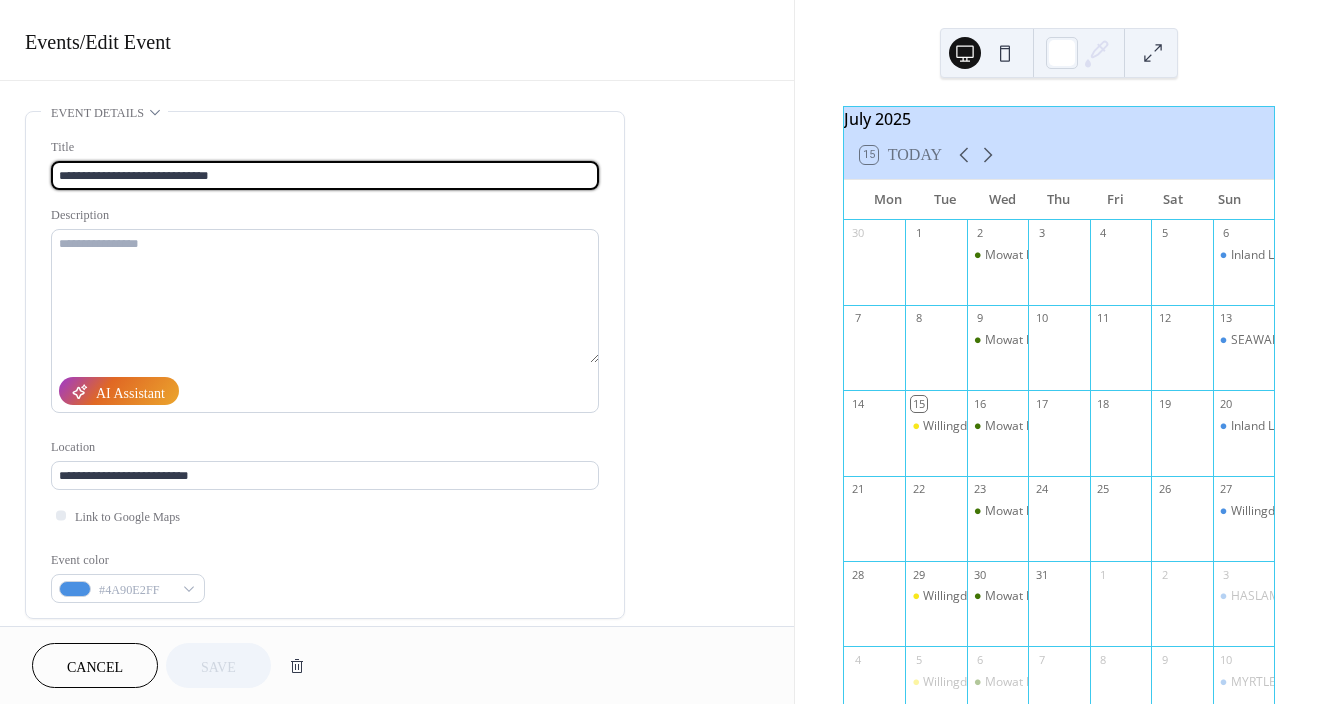 drag, startPoint x: 10, startPoint y: 170, endPoint x: -74, endPoint y: 170, distance: 84 